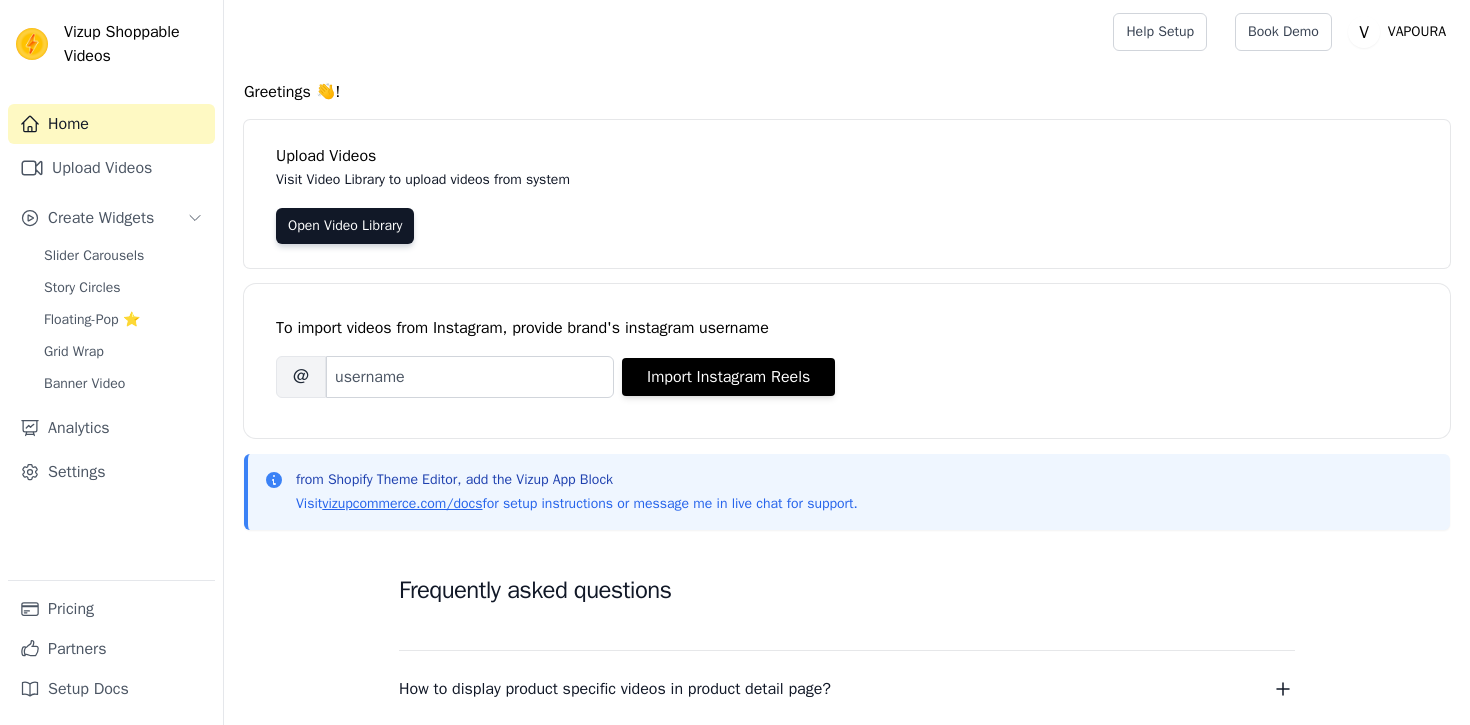 scroll, scrollTop: 0, scrollLeft: 0, axis: both 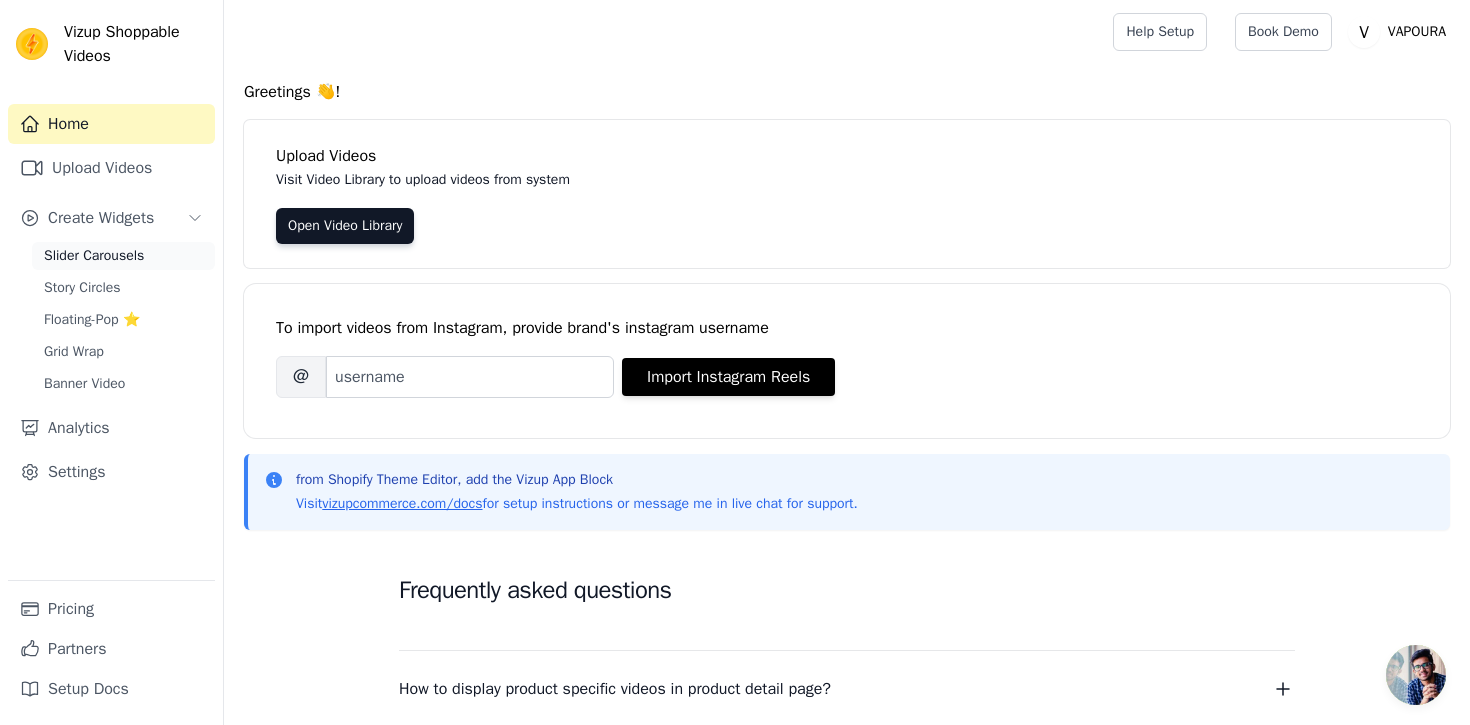 click on "Slider Carousels" at bounding box center (94, 256) 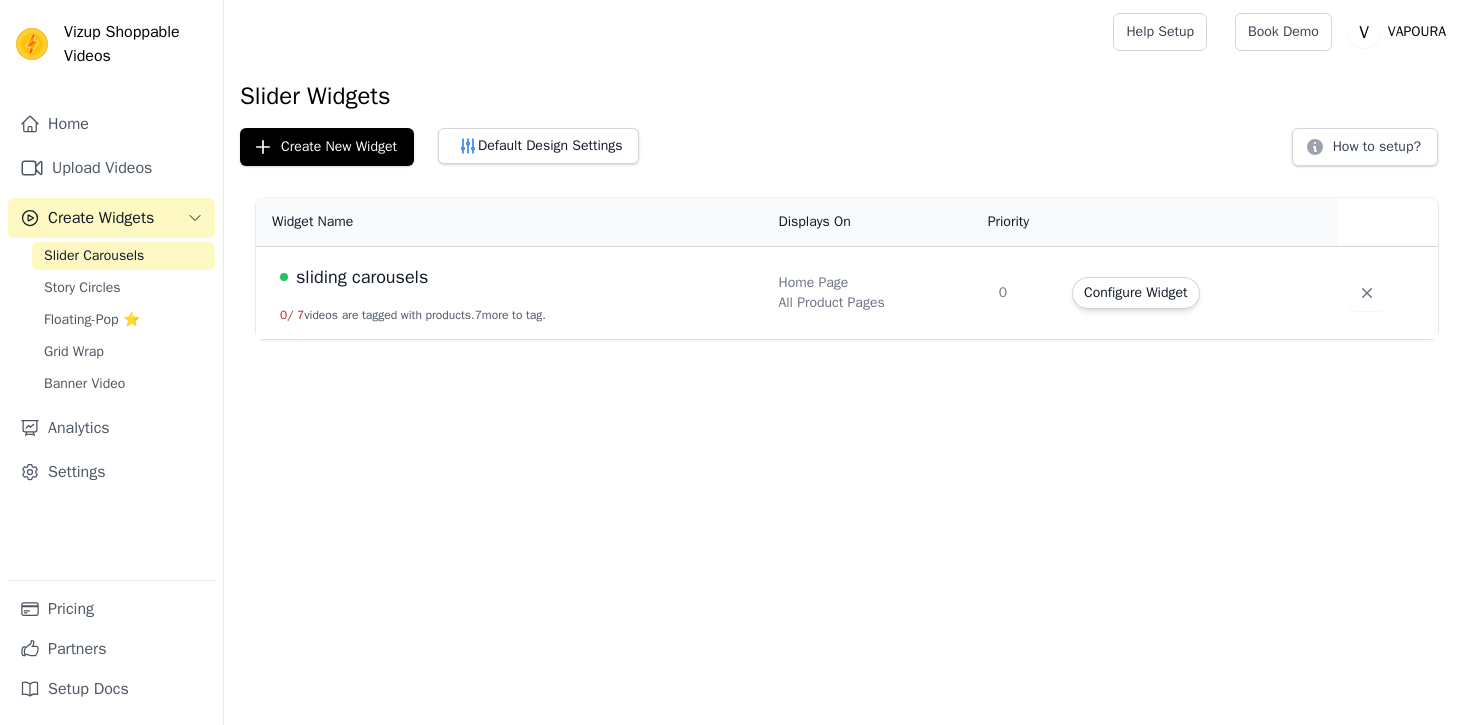 scroll, scrollTop: 0, scrollLeft: 0, axis: both 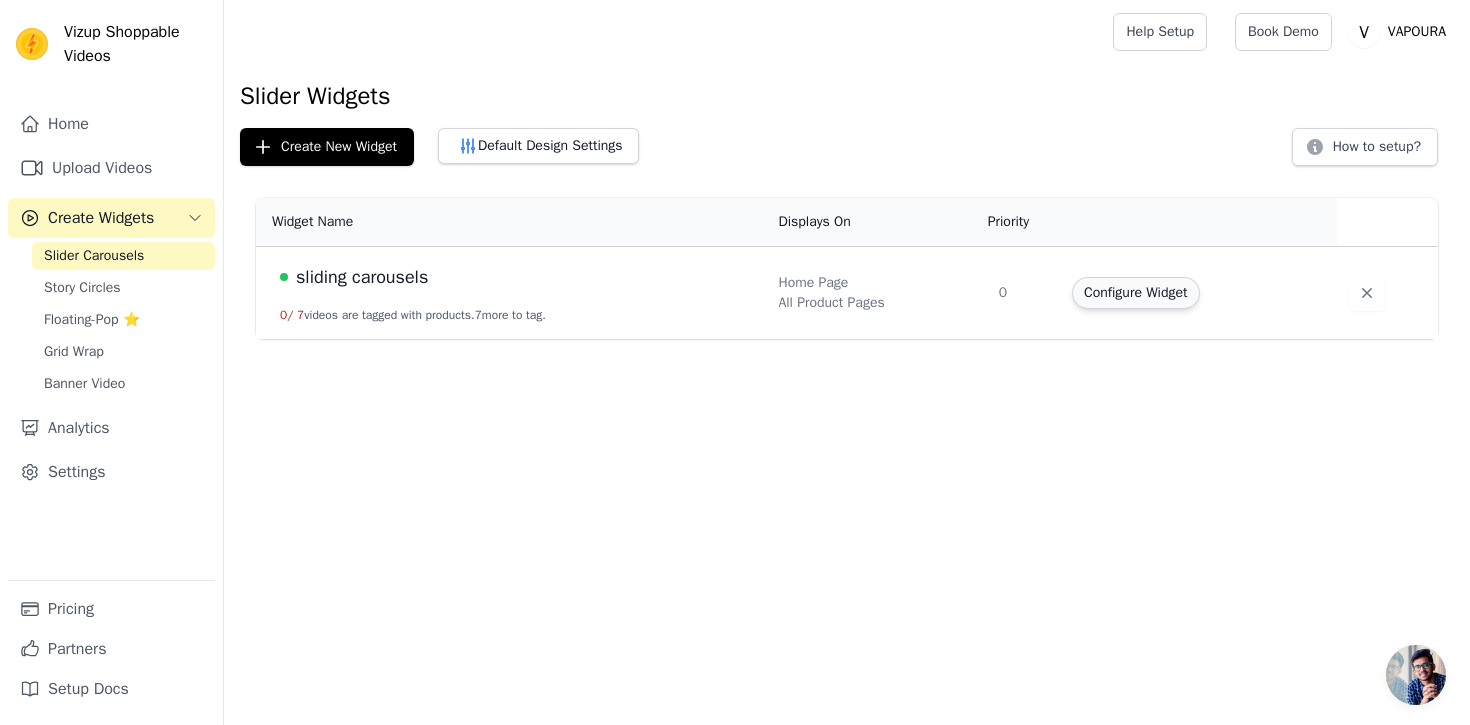click on "Configure Widget" at bounding box center (1135, 293) 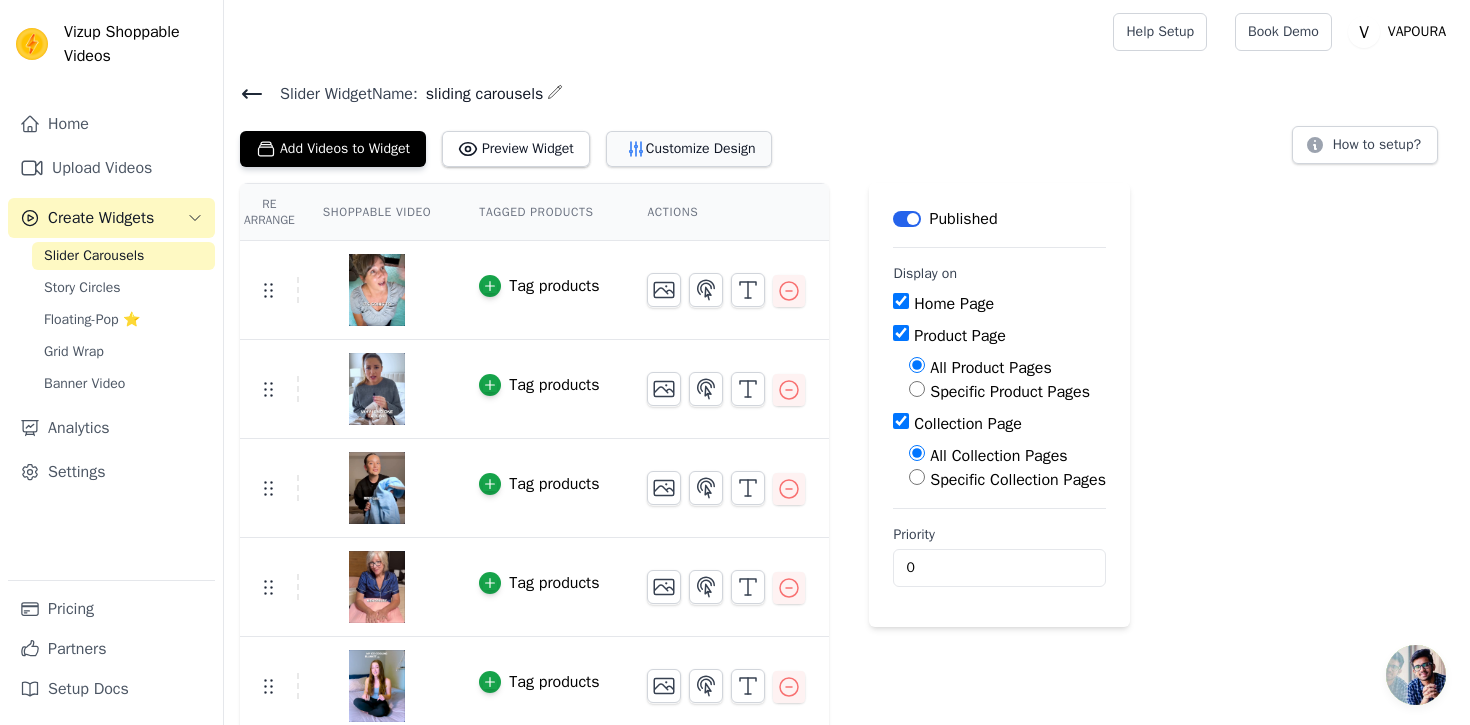 click on "Customize Design" at bounding box center [689, 149] 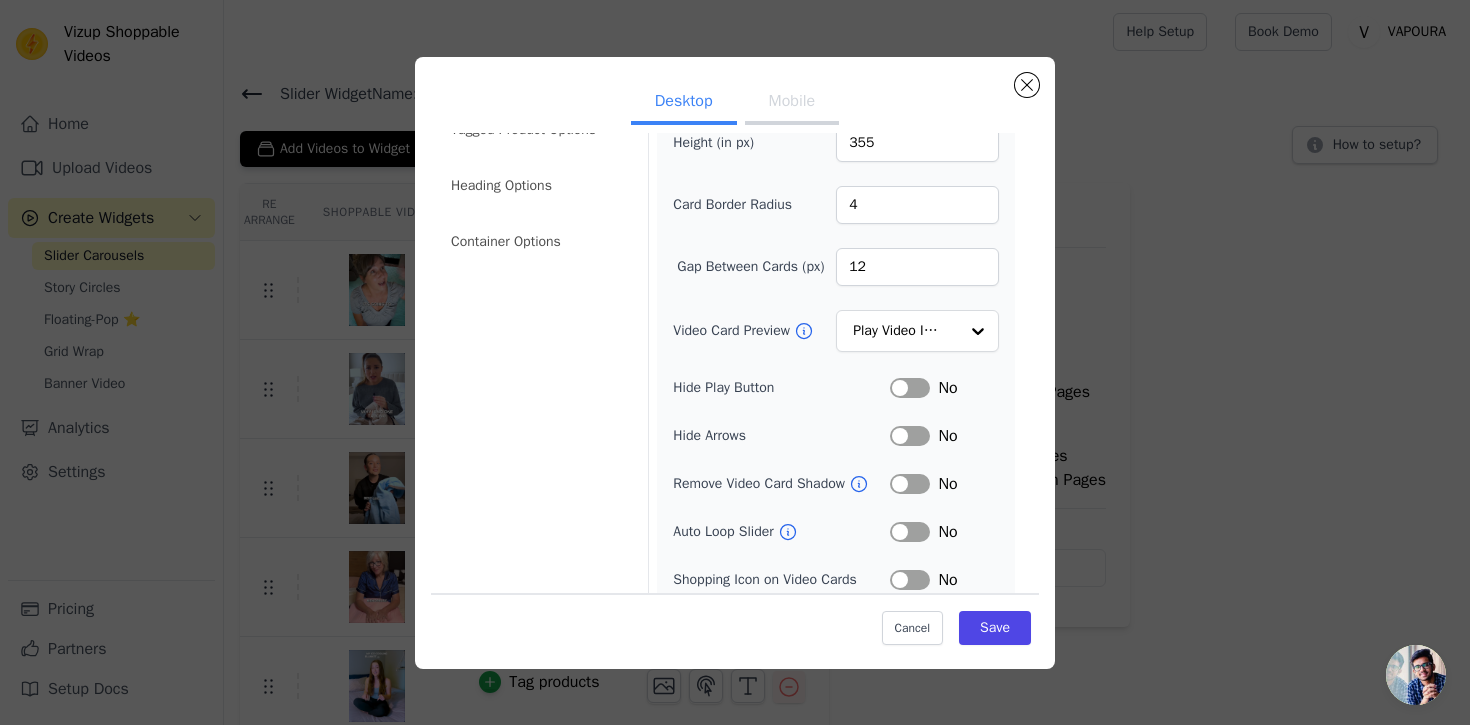 scroll, scrollTop: 105, scrollLeft: 0, axis: vertical 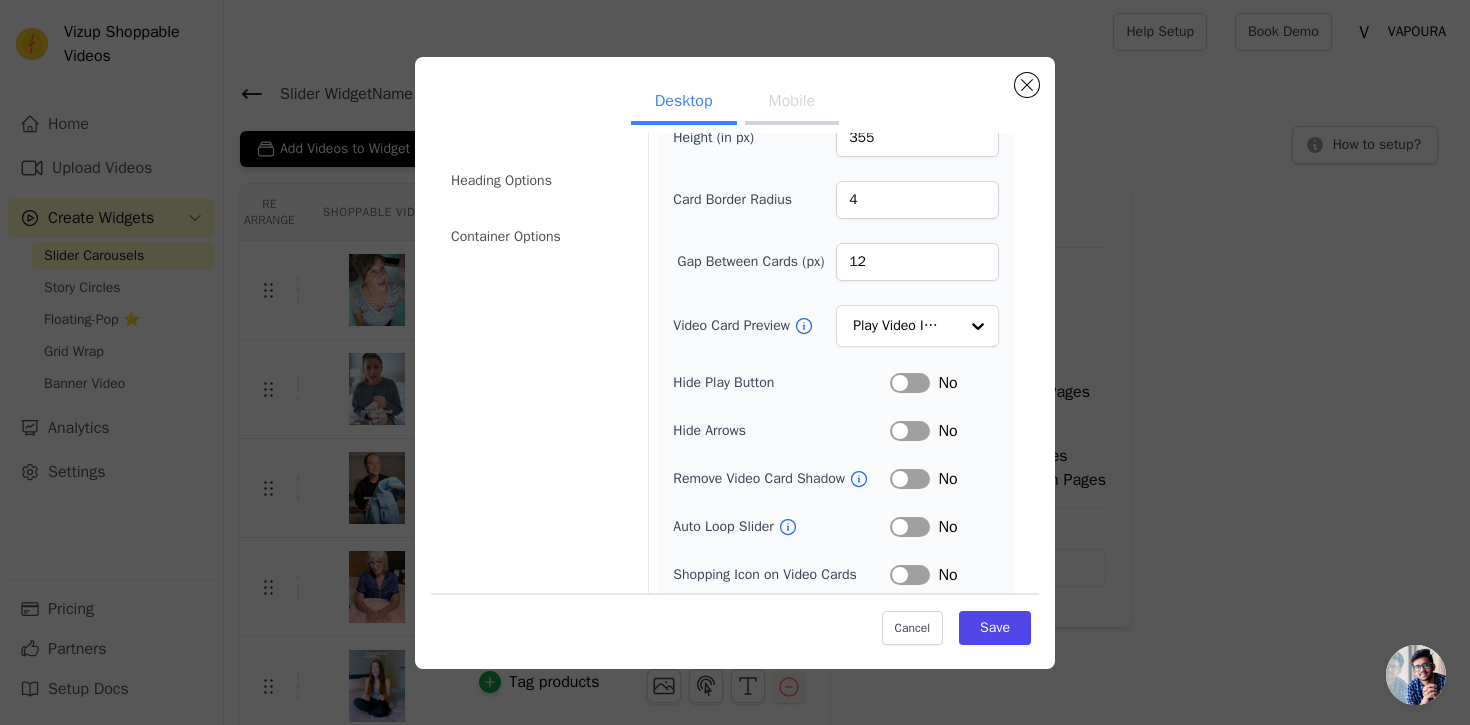 click on "Label" at bounding box center [910, 383] 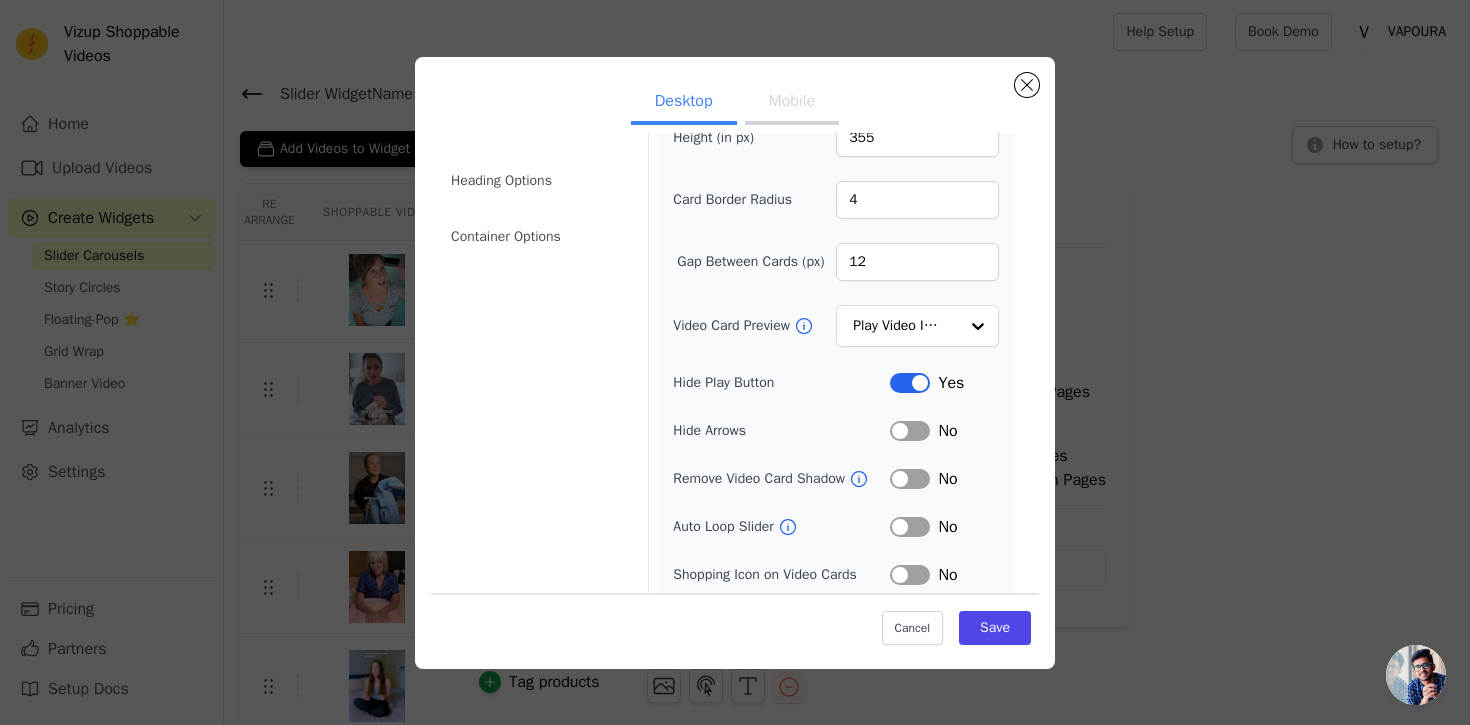 click on "Label" at bounding box center [910, 383] 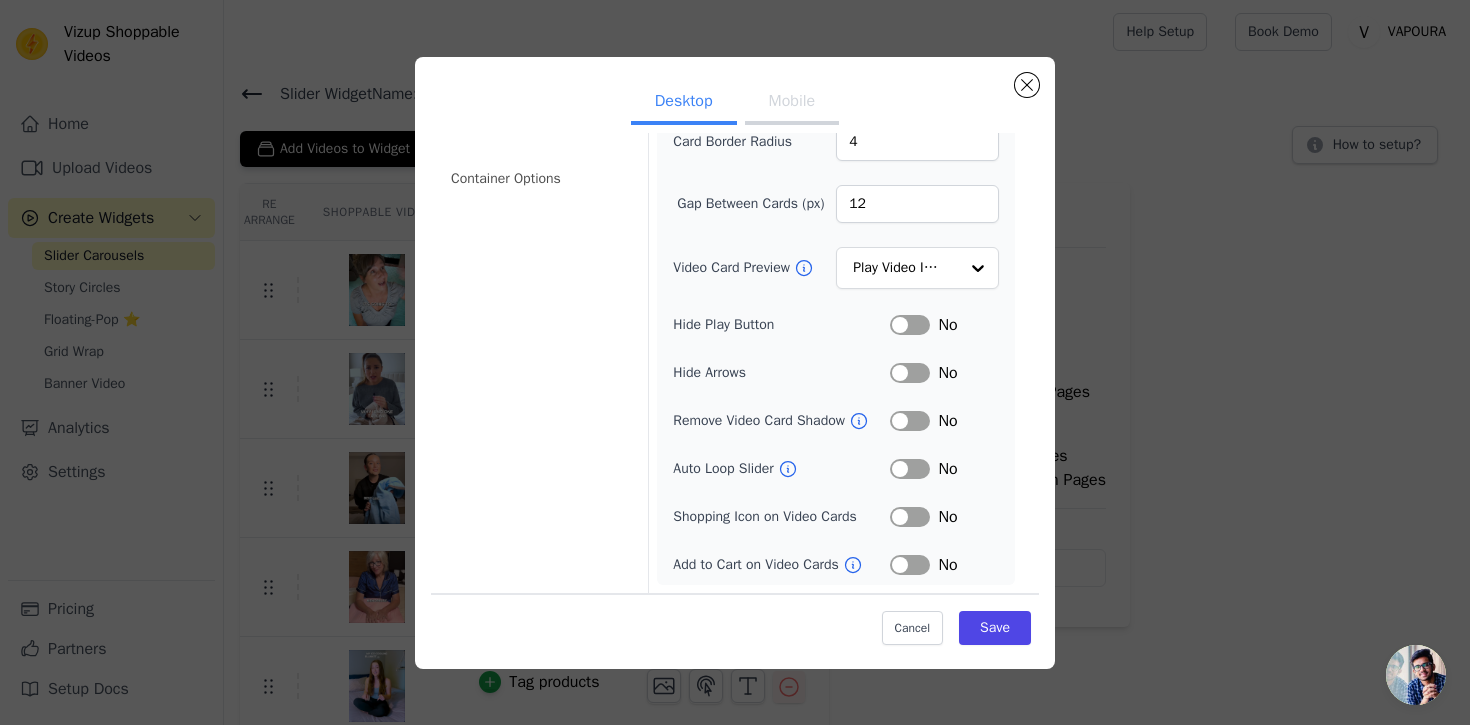 scroll, scrollTop: 165, scrollLeft: 0, axis: vertical 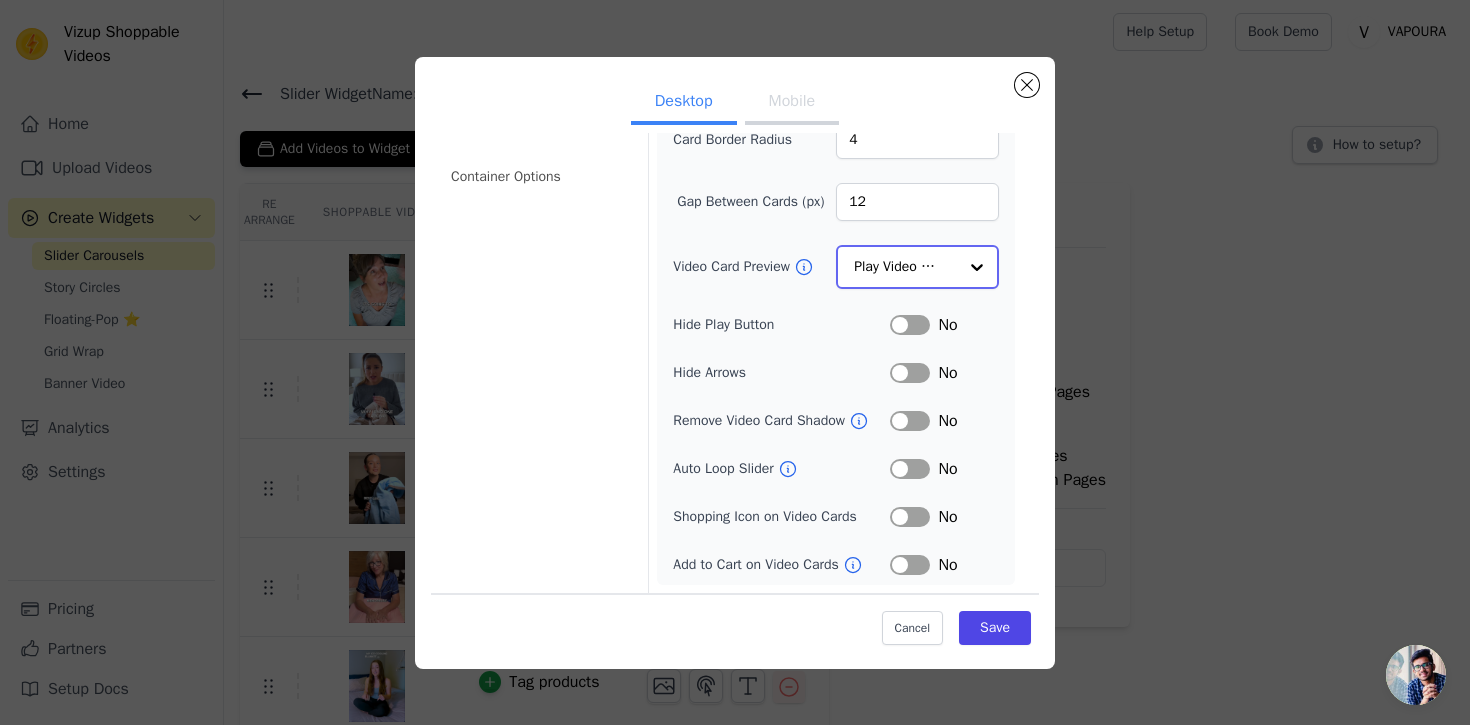 click at bounding box center (977, 267) 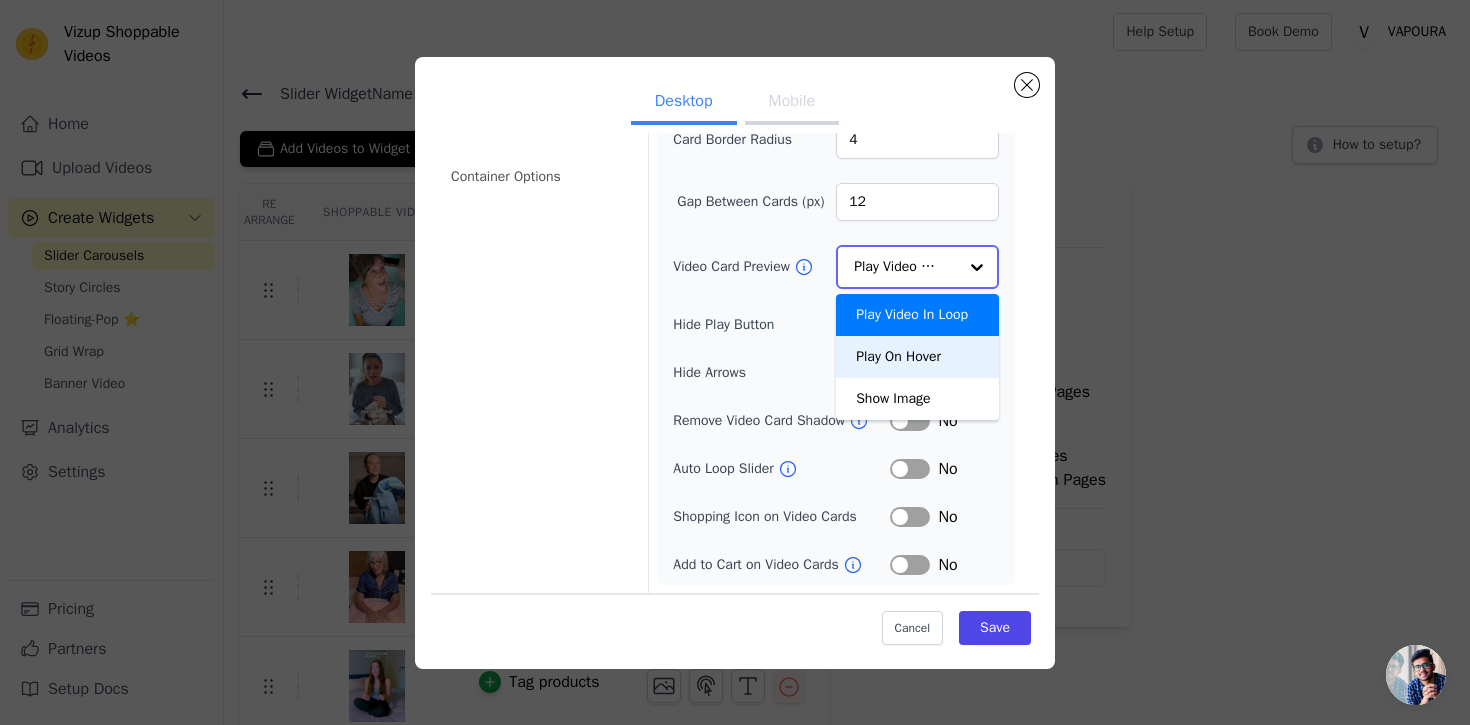 scroll, scrollTop: 167, scrollLeft: 0, axis: vertical 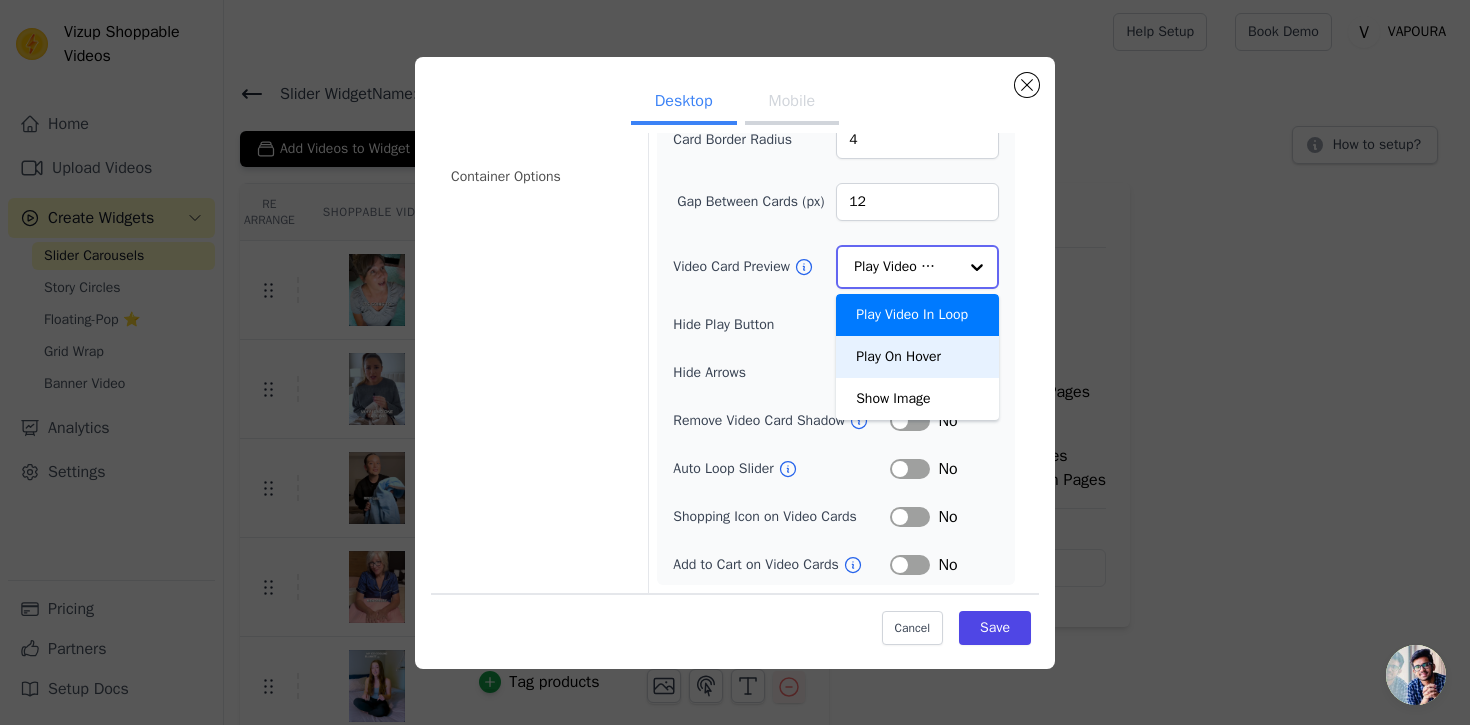 click on "Play On Hover" at bounding box center (917, 357) 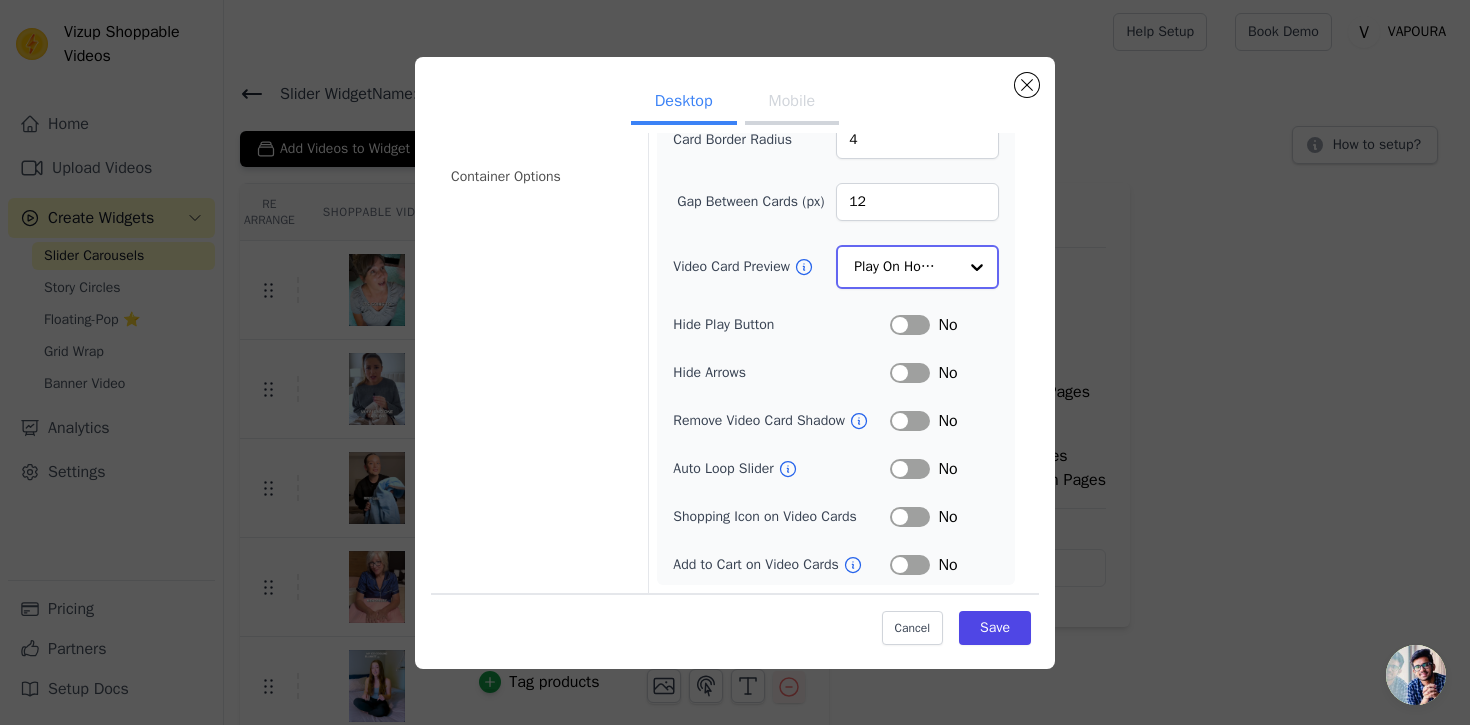 click on "Video Card Preview" 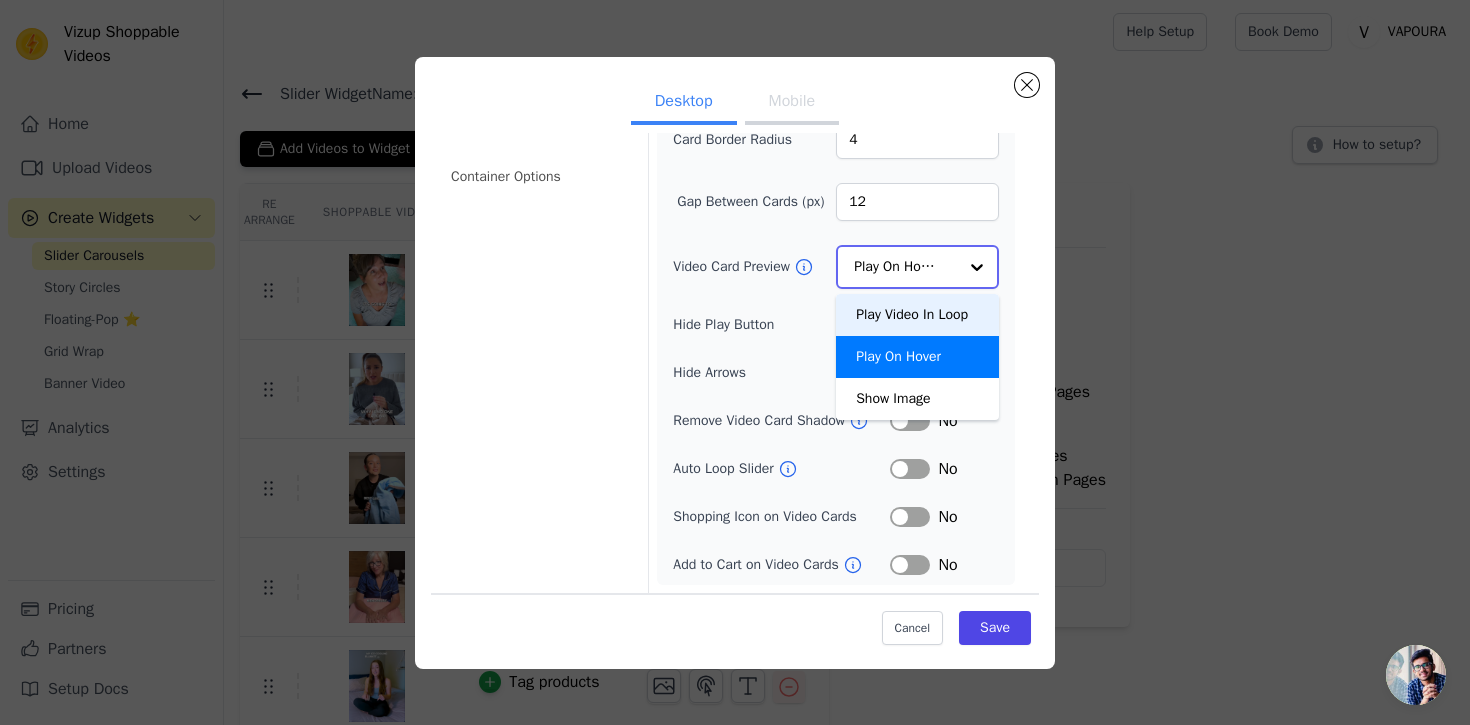 click on "Play Video In Loop" at bounding box center (917, 315) 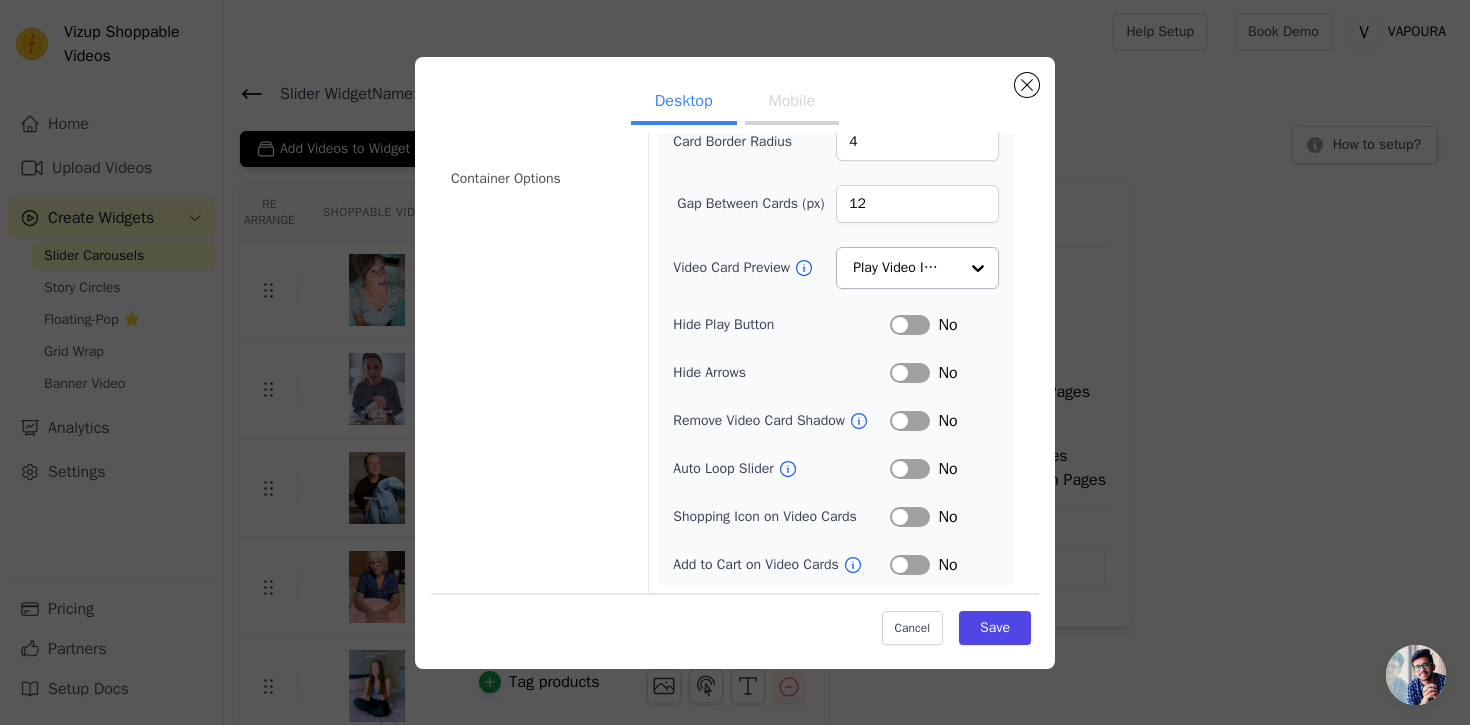 scroll, scrollTop: 165, scrollLeft: 0, axis: vertical 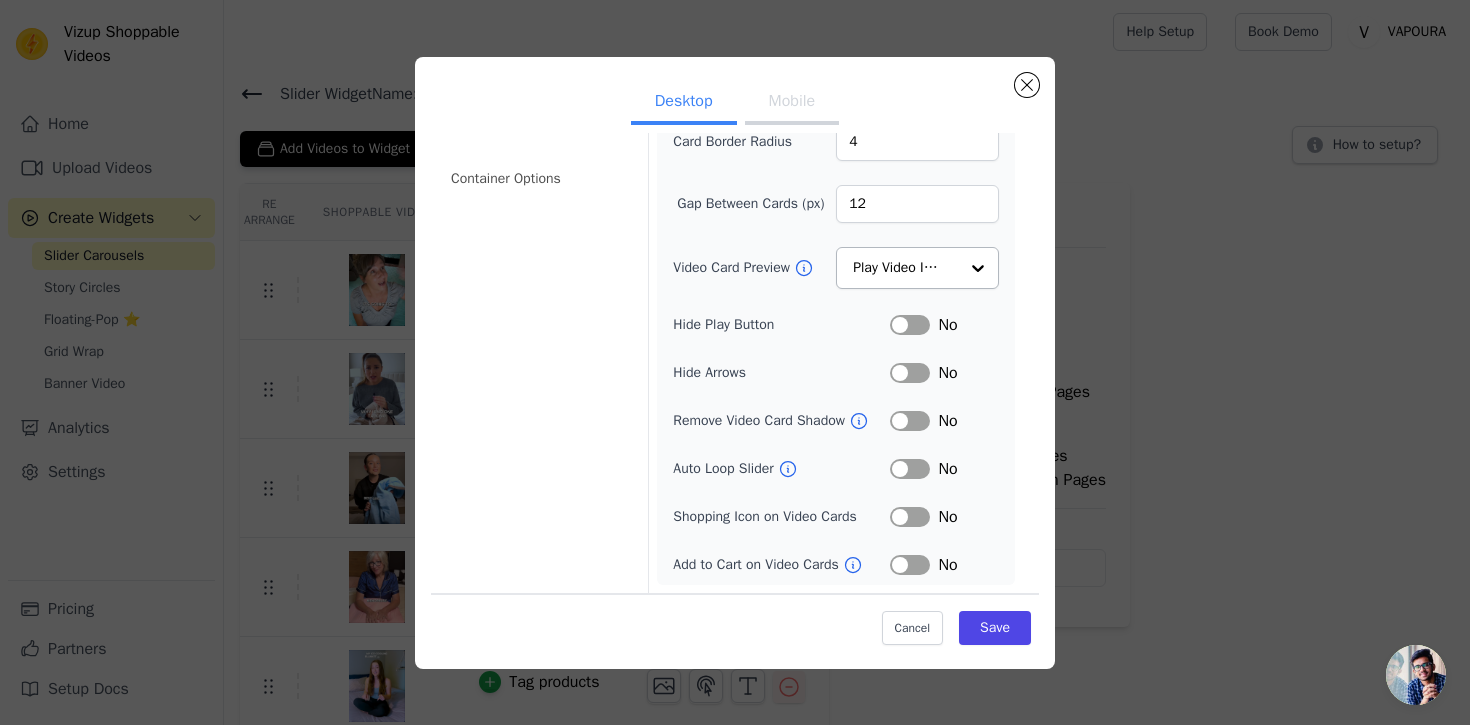 click 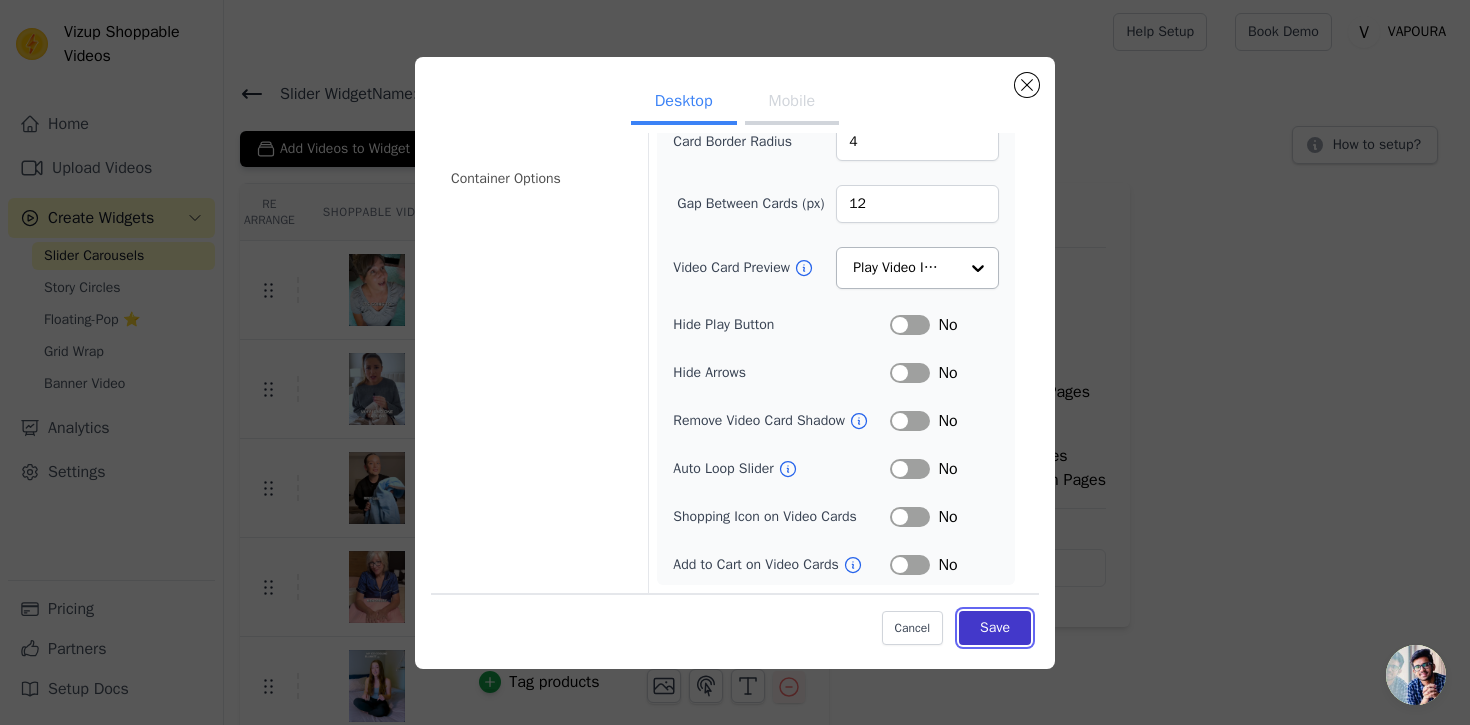 click on "Save" at bounding box center [995, 628] 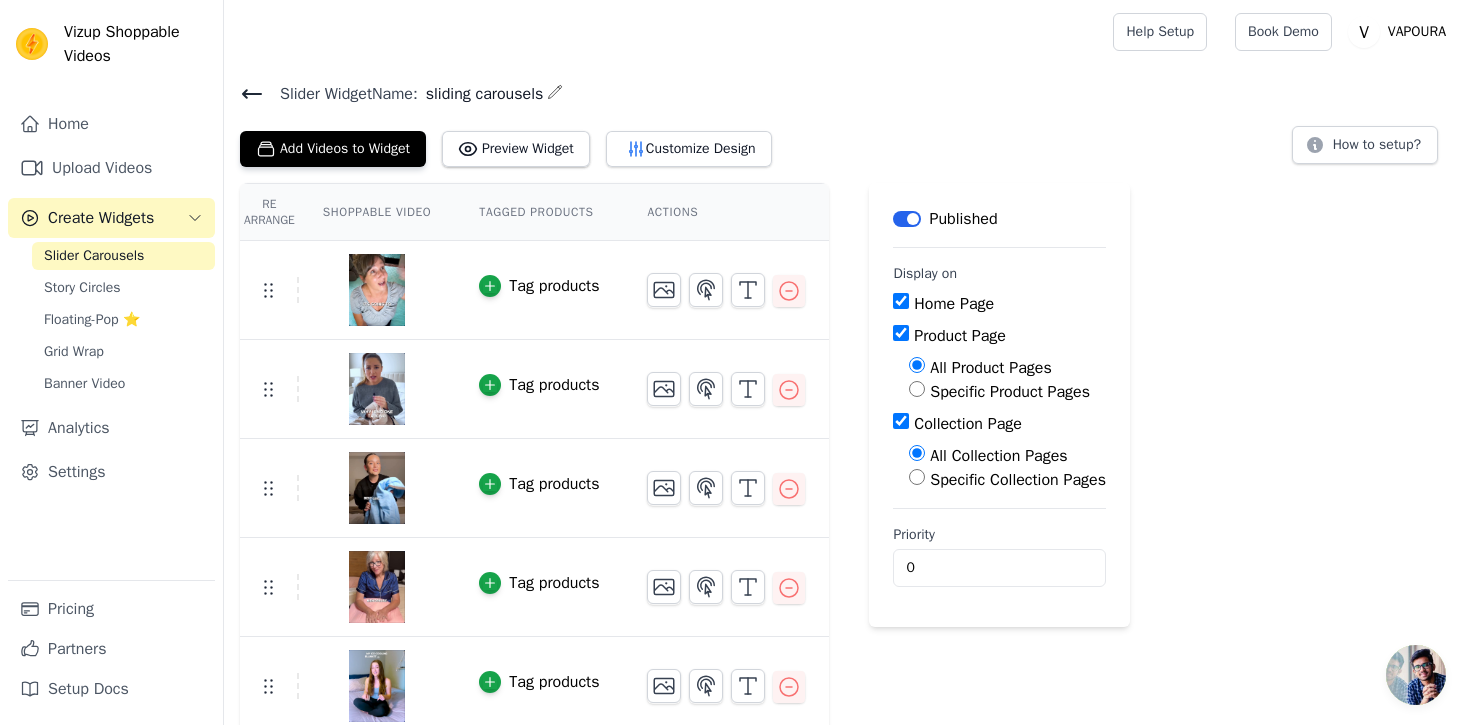 click on "Shoppable Video" at bounding box center [377, 212] 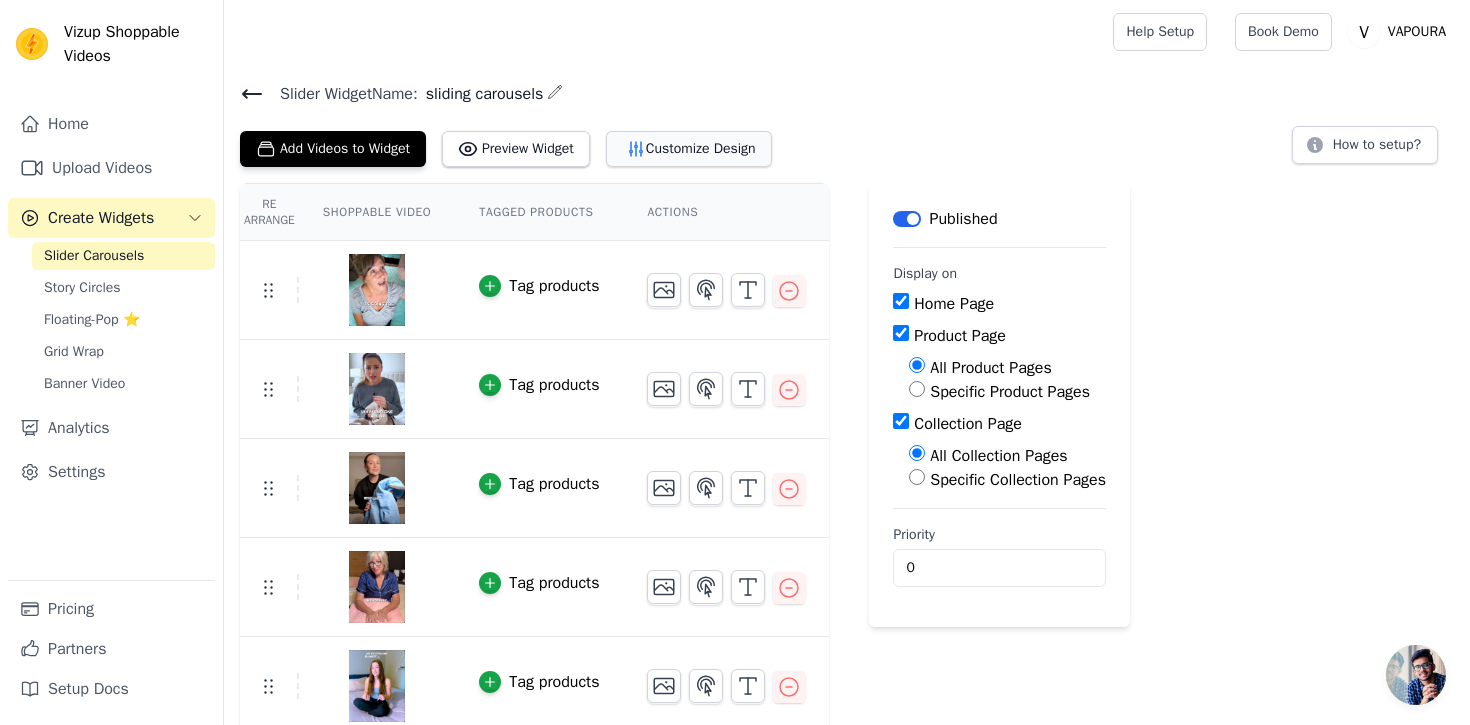 click on "Customize Design" at bounding box center (689, 149) 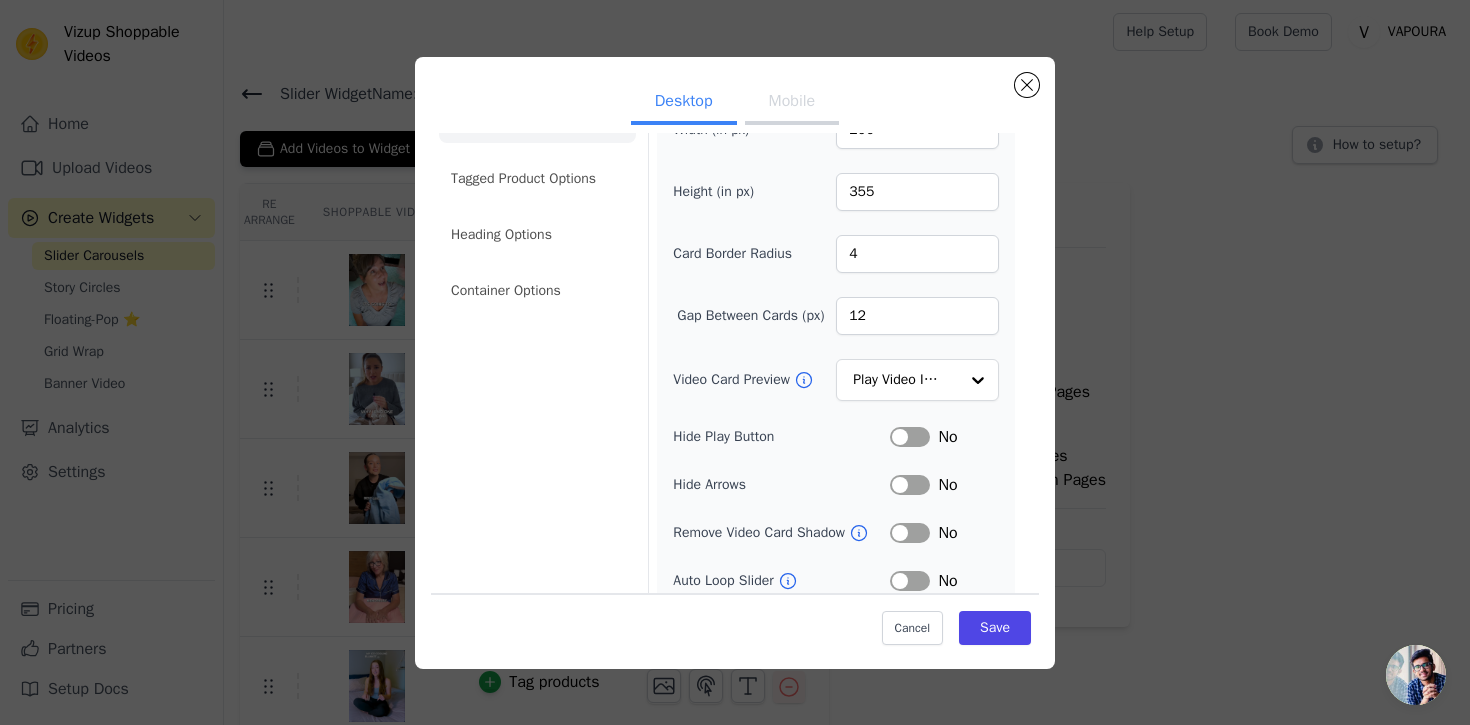 scroll, scrollTop: 71, scrollLeft: 0, axis: vertical 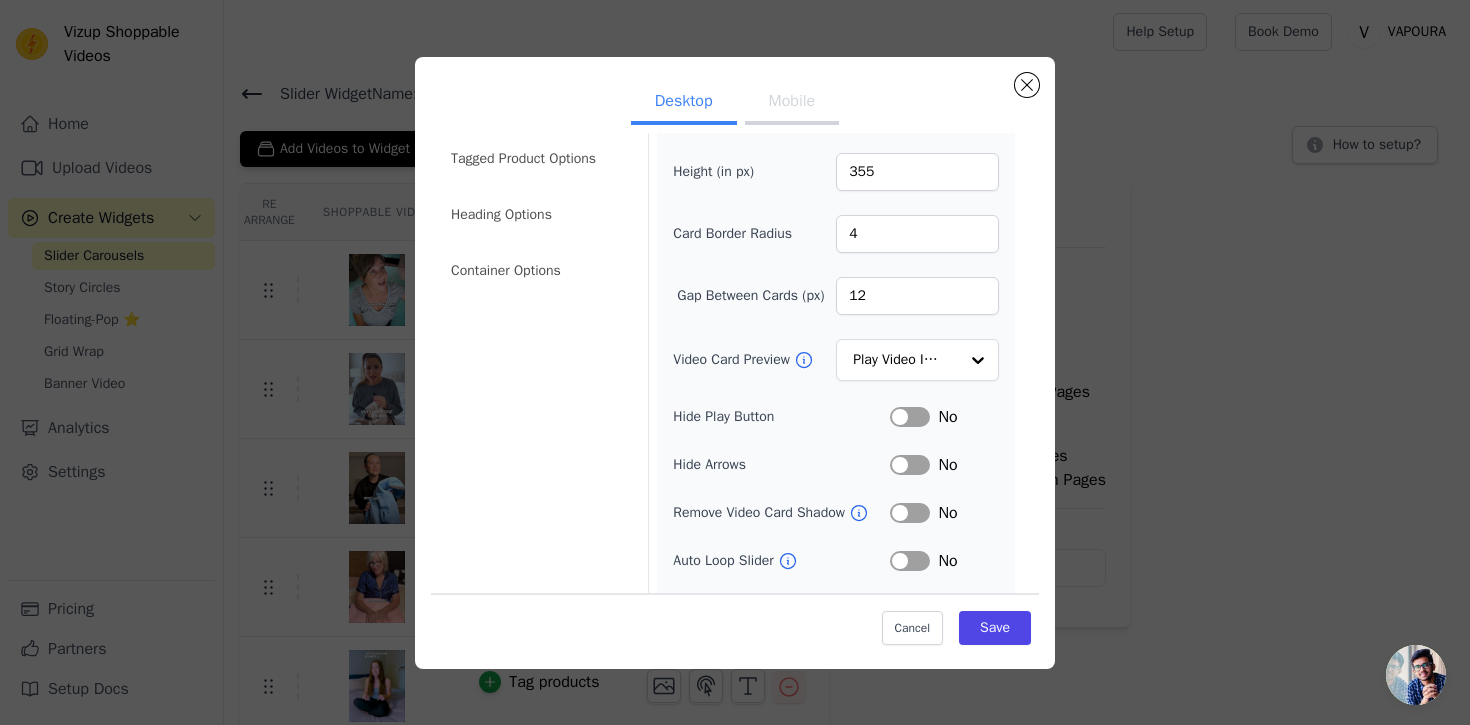 click on "Label" at bounding box center [910, 465] 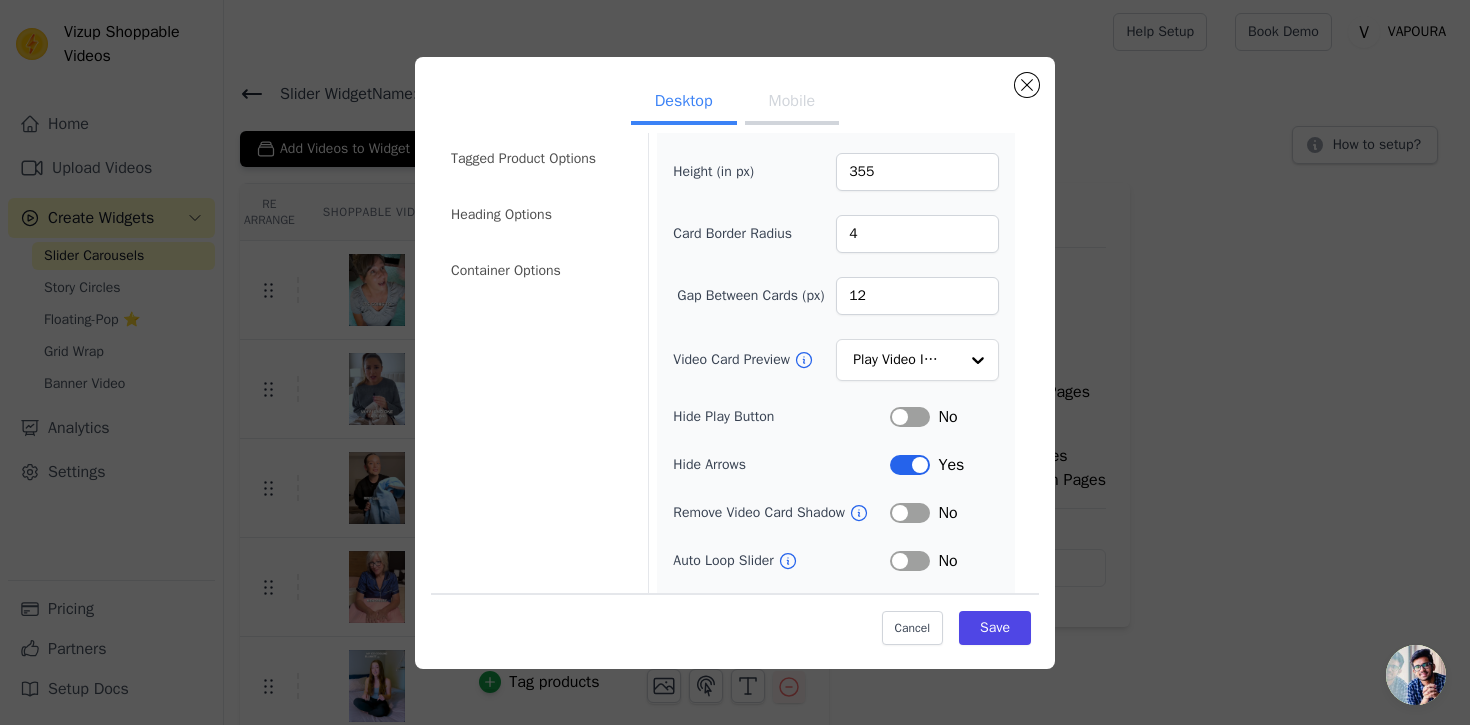 click on "Label" at bounding box center (910, 465) 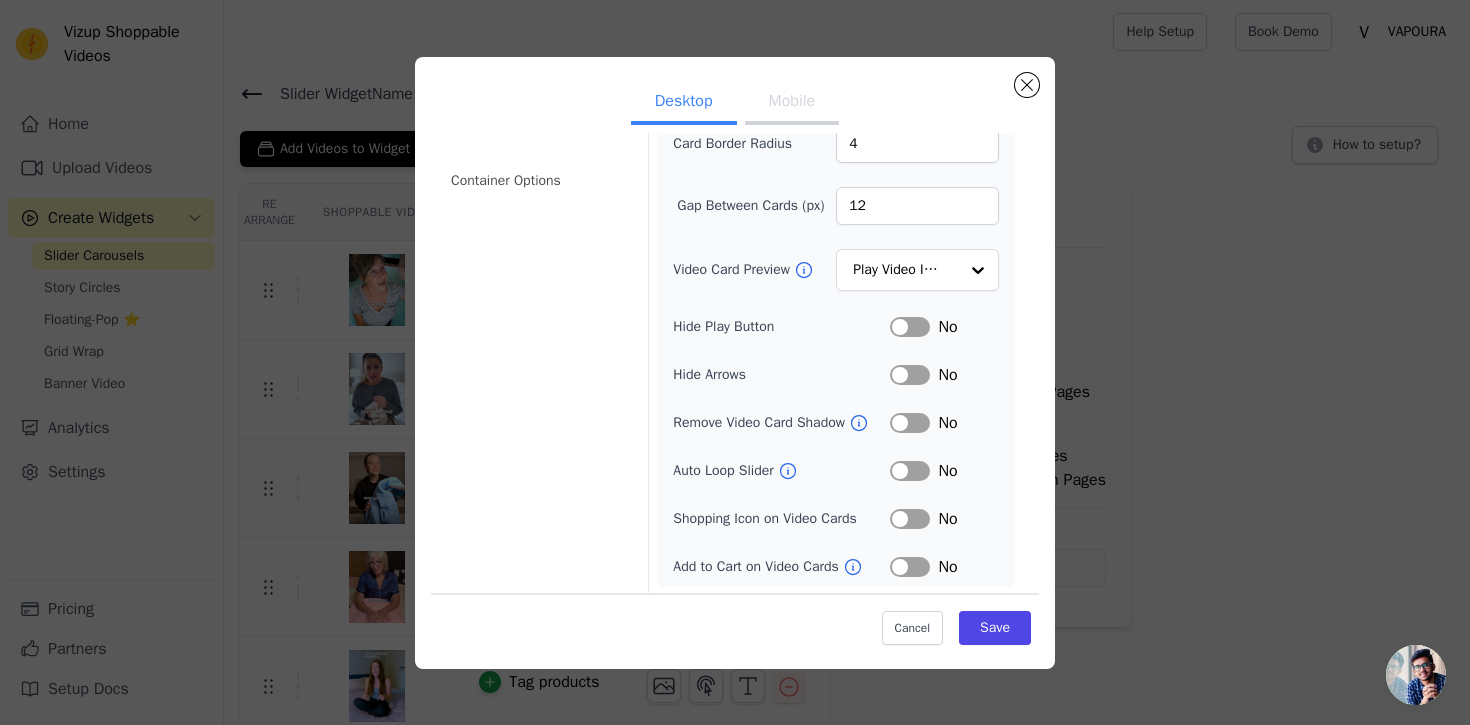 scroll, scrollTop: 165, scrollLeft: 0, axis: vertical 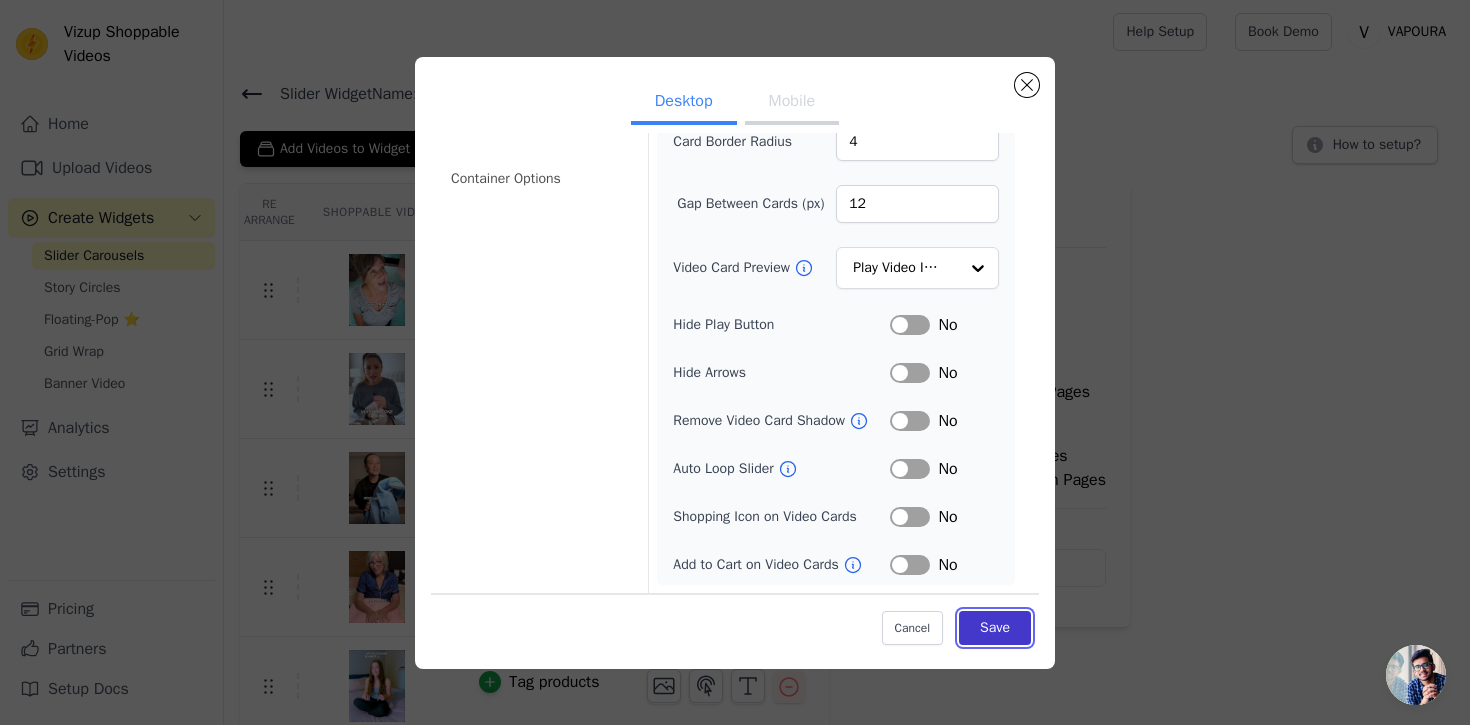 click on "Save" at bounding box center (995, 628) 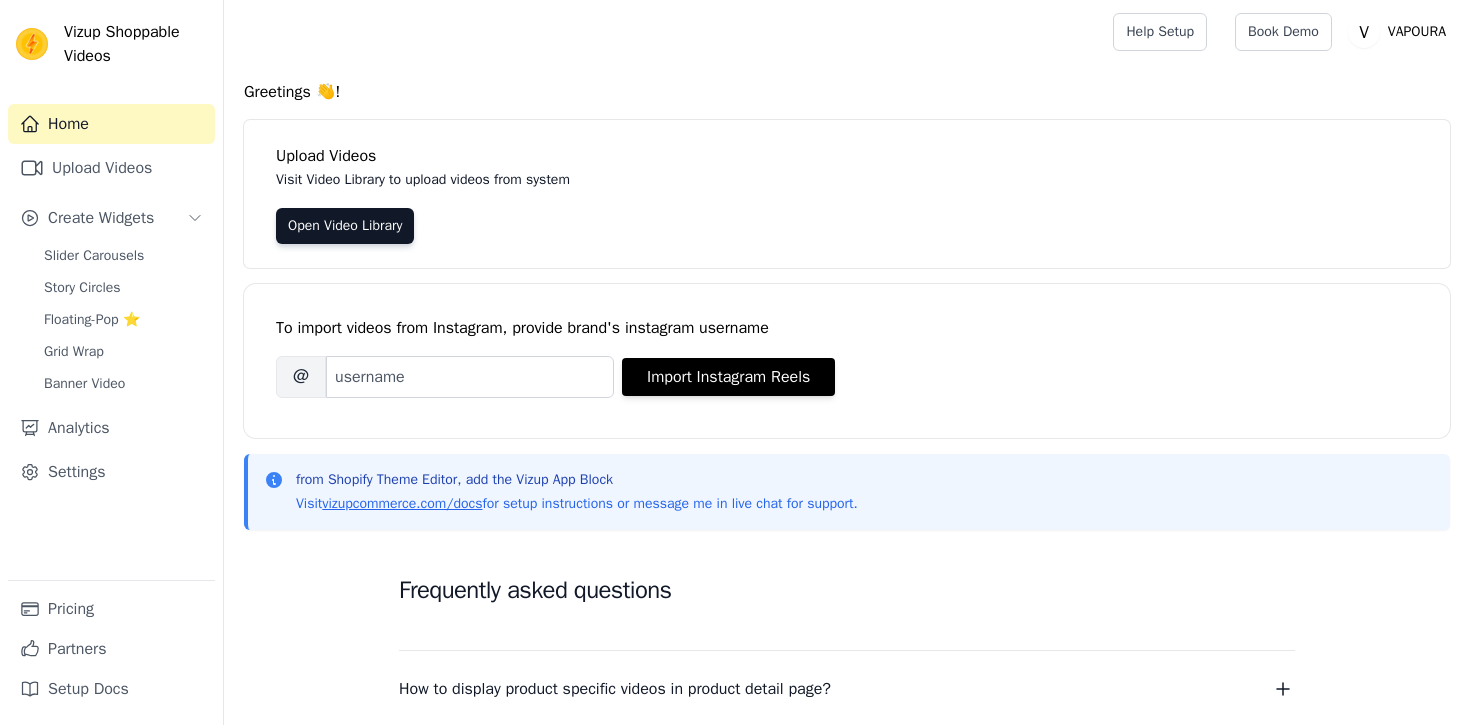 scroll, scrollTop: 0, scrollLeft: 0, axis: both 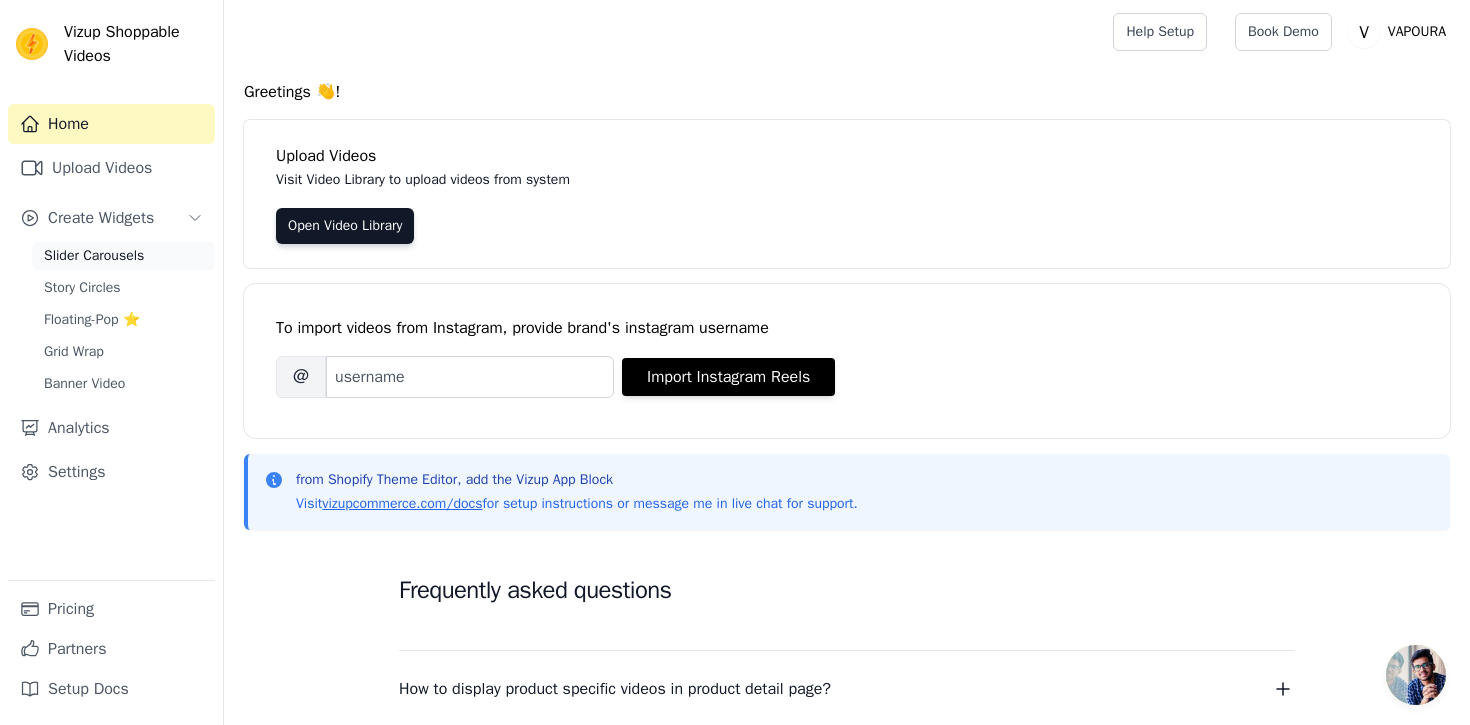 click on "Slider Carousels" at bounding box center [94, 256] 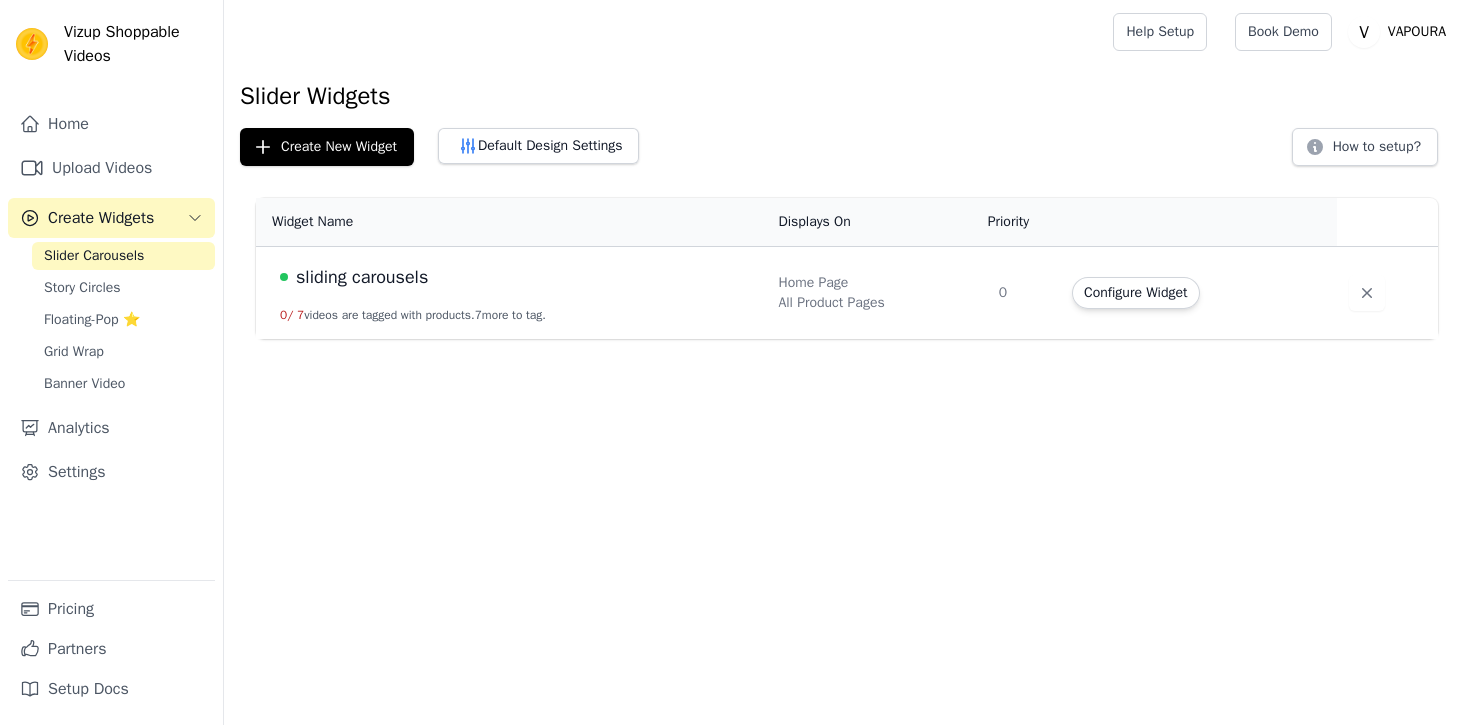 scroll, scrollTop: 0, scrollLeft: 0, axis: both 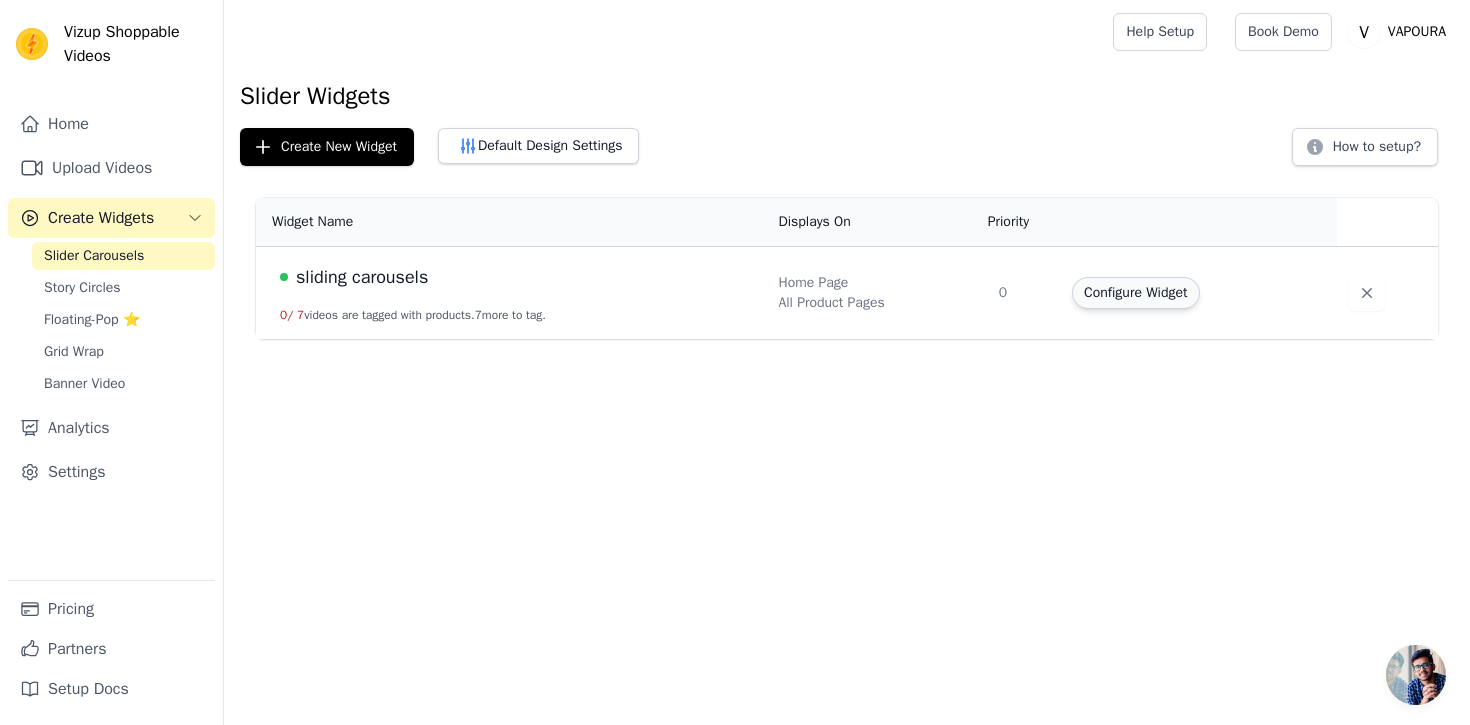 click on "Configure Widget" at bounding box center [1135, 293] 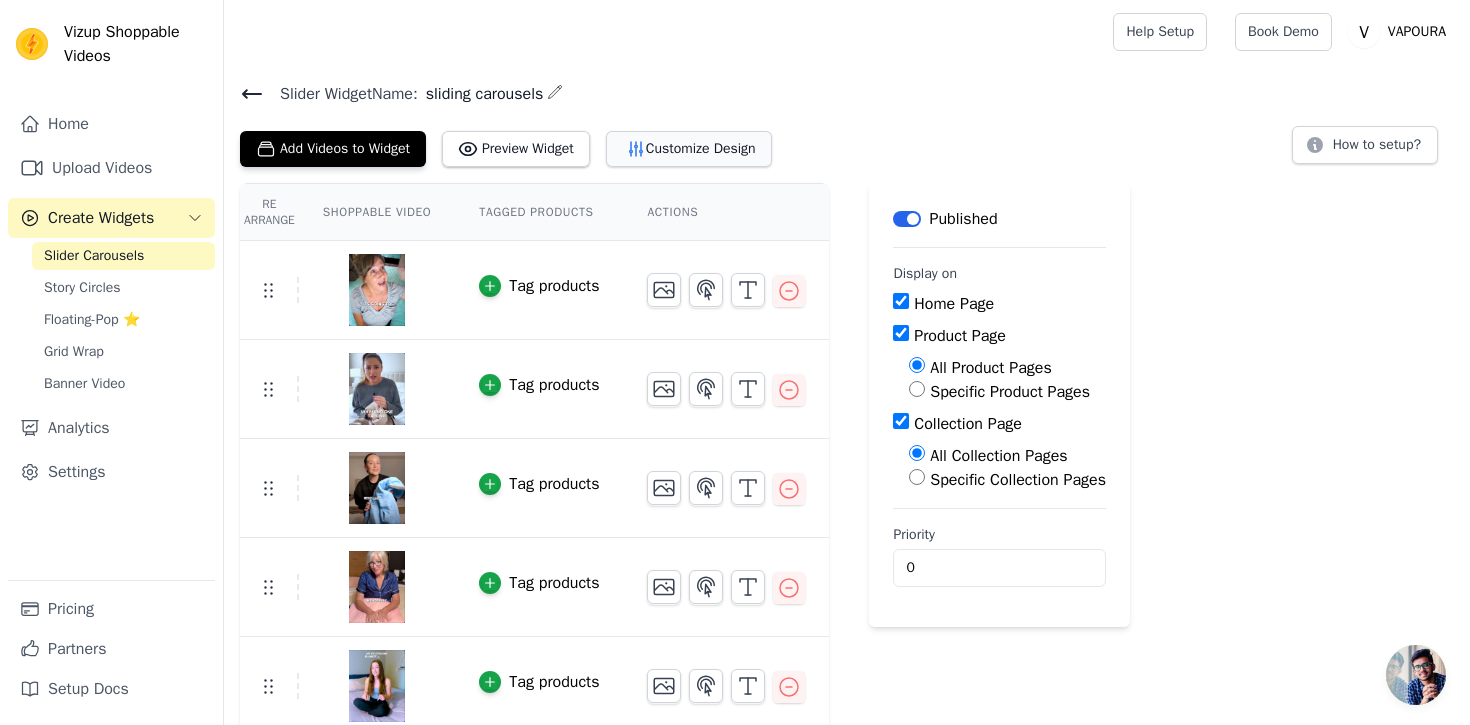 click on "Customize Design" at bounding box center (689, 149) 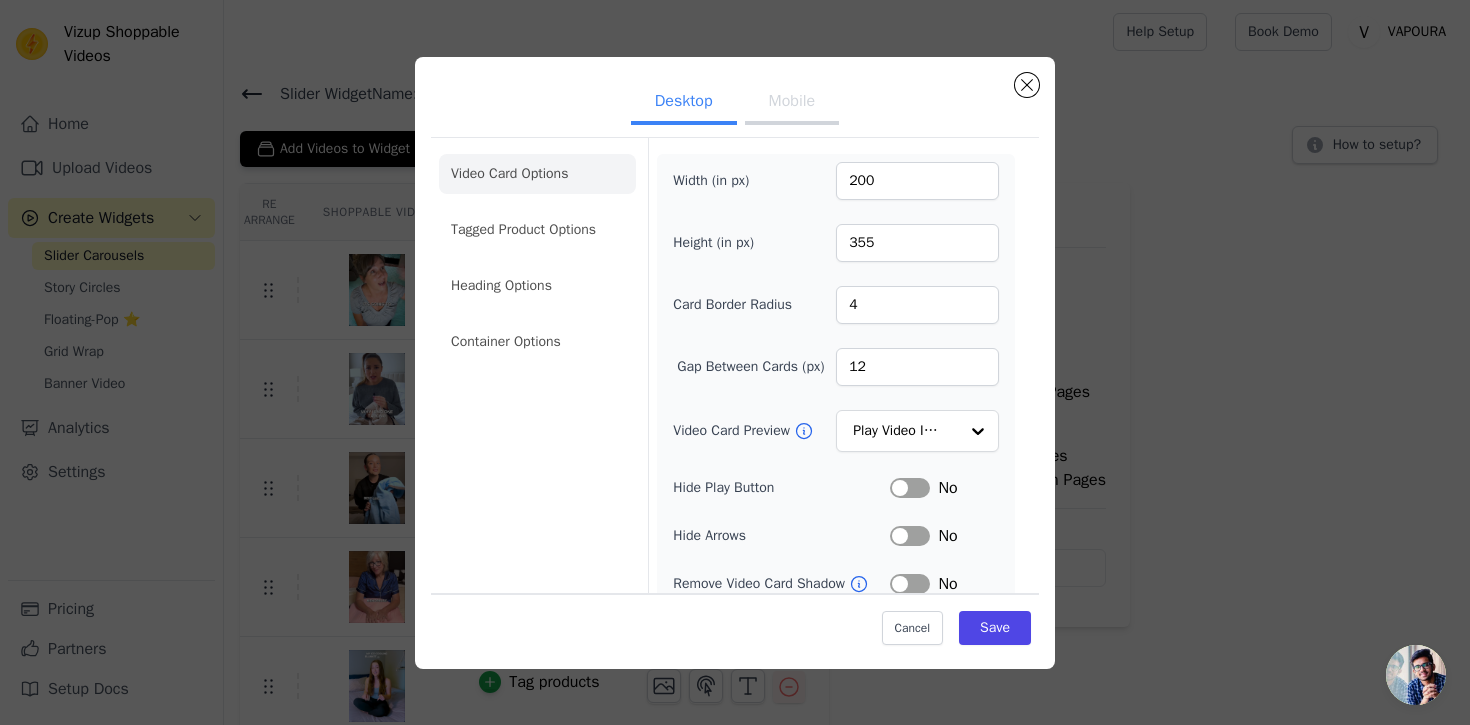 click on "Mobile" at bounding box center (792, 103) 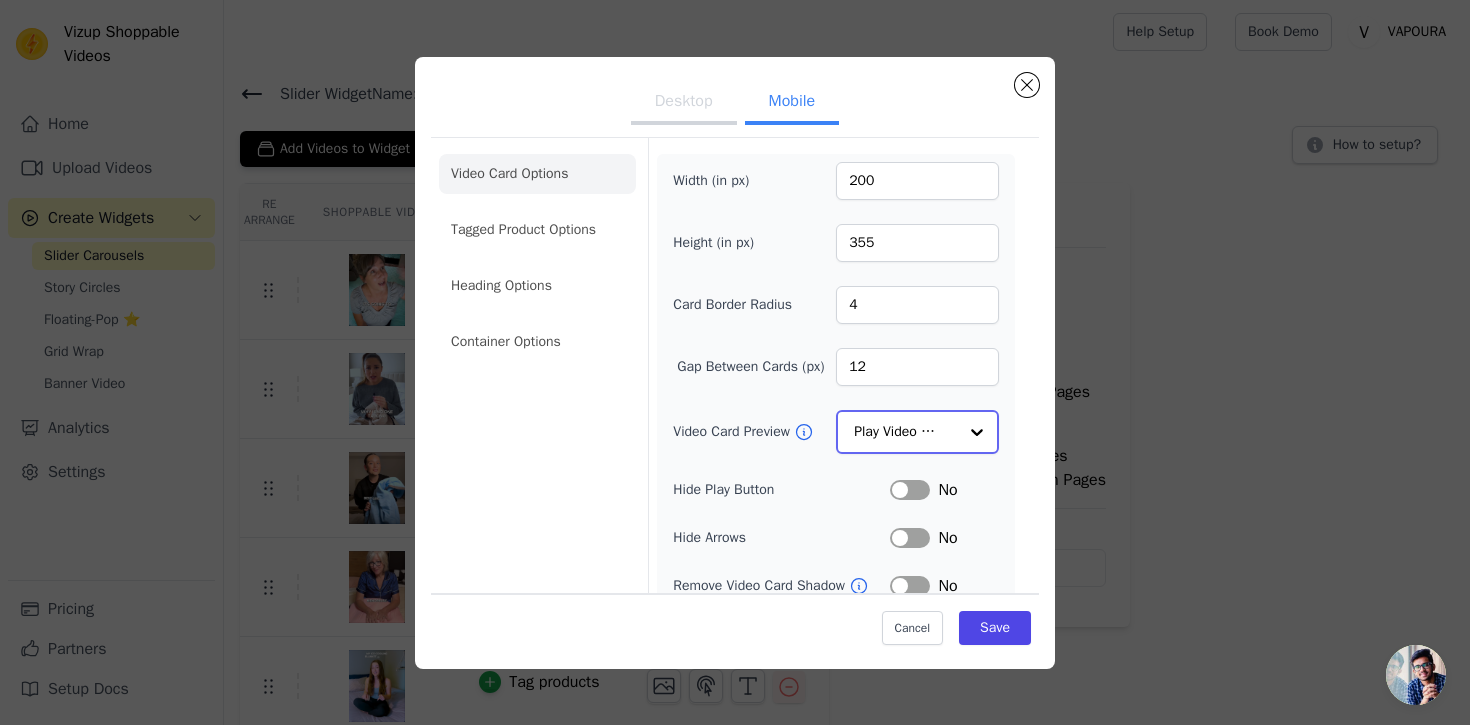 click on "Play Video In Loop" at bounding box center (917, 432) 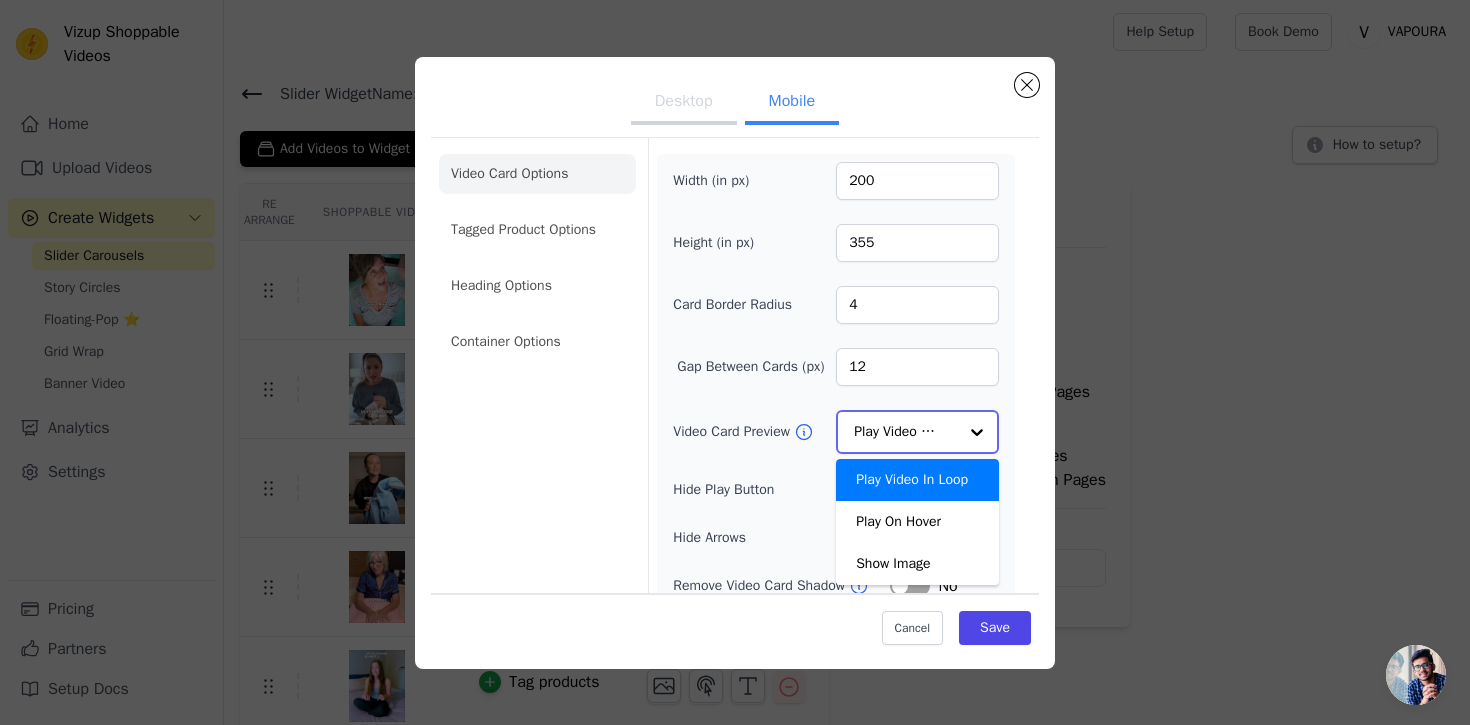 click on "Play Video In Loop   Play On Hover   Show Image       Option Play Video In Loop, selected.   You are currently focused on option Play Video In Loop. There are 3 results available.     Play Video In Loop" at bounding box center [917, 432] 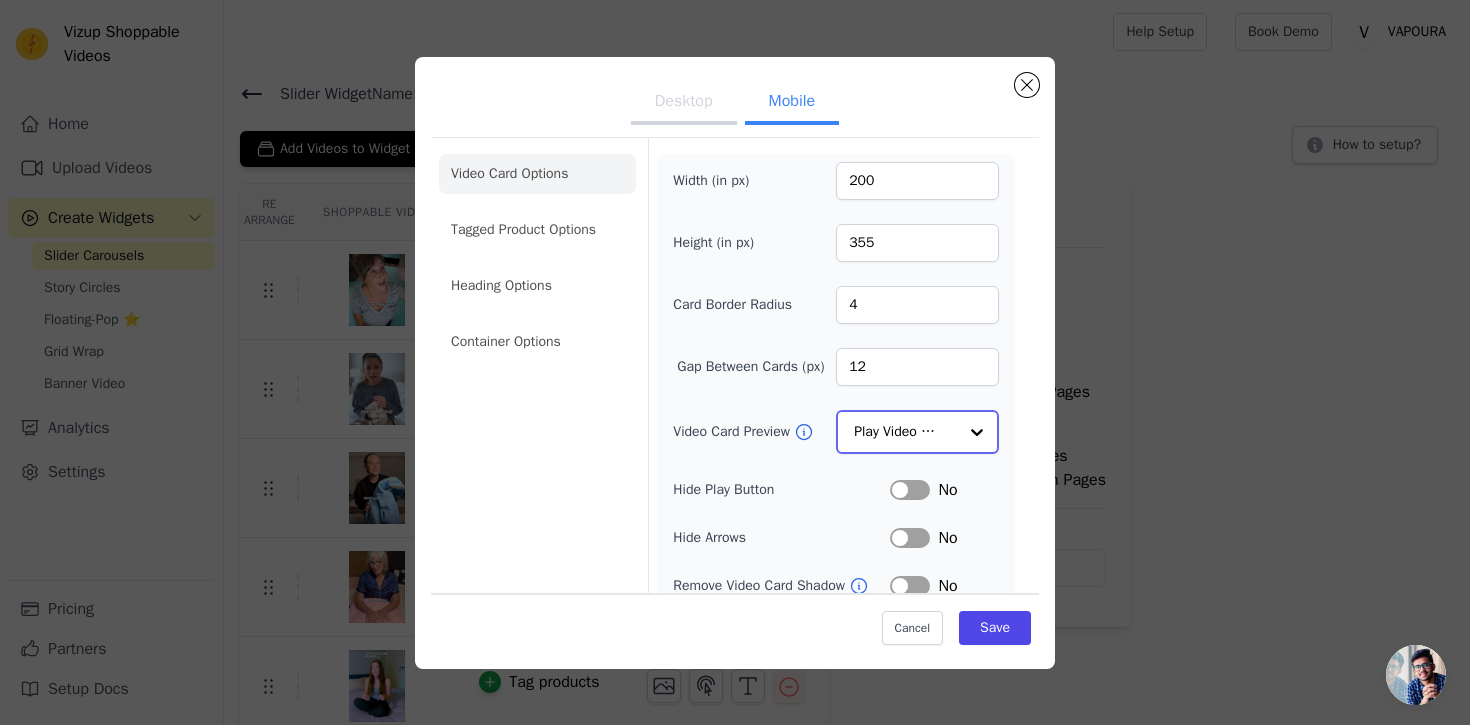 click at bounding box center (977, 432) 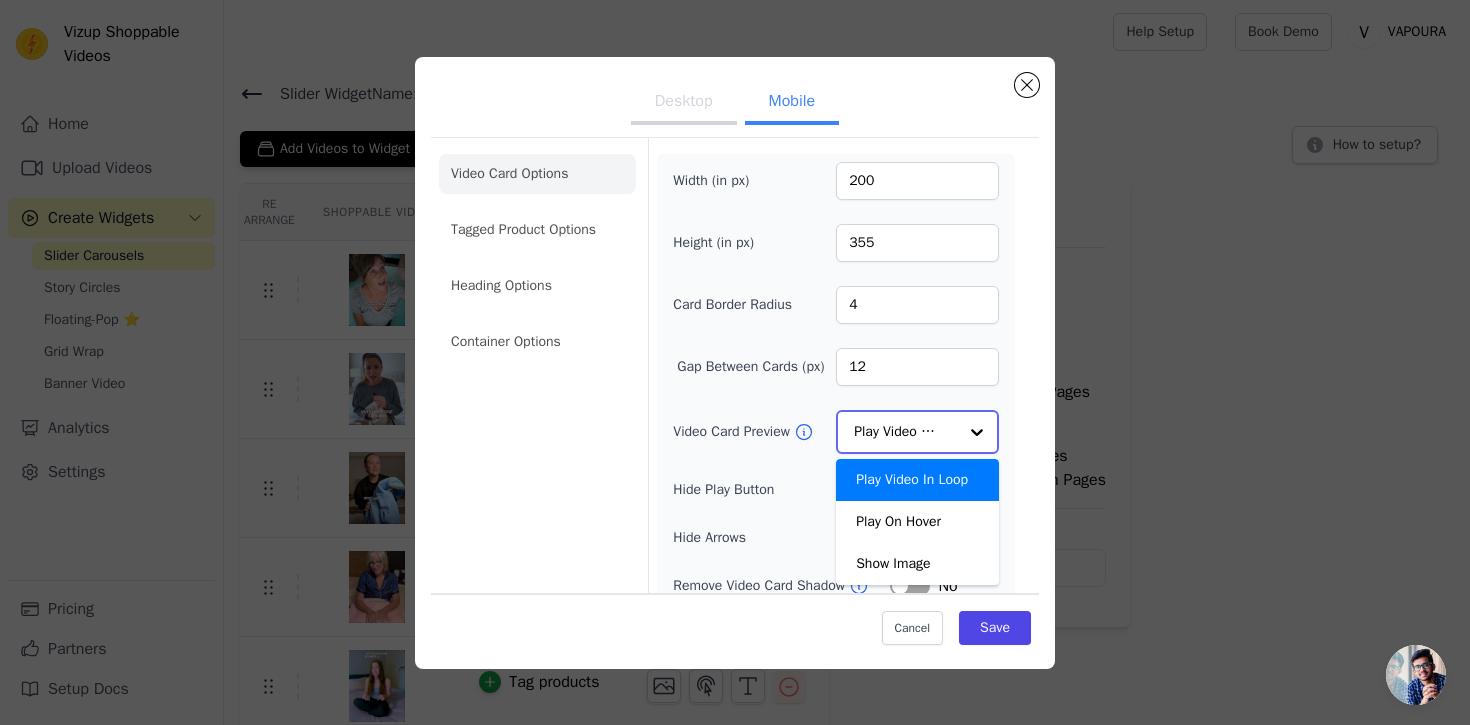 click at bounding box center (977, 432) 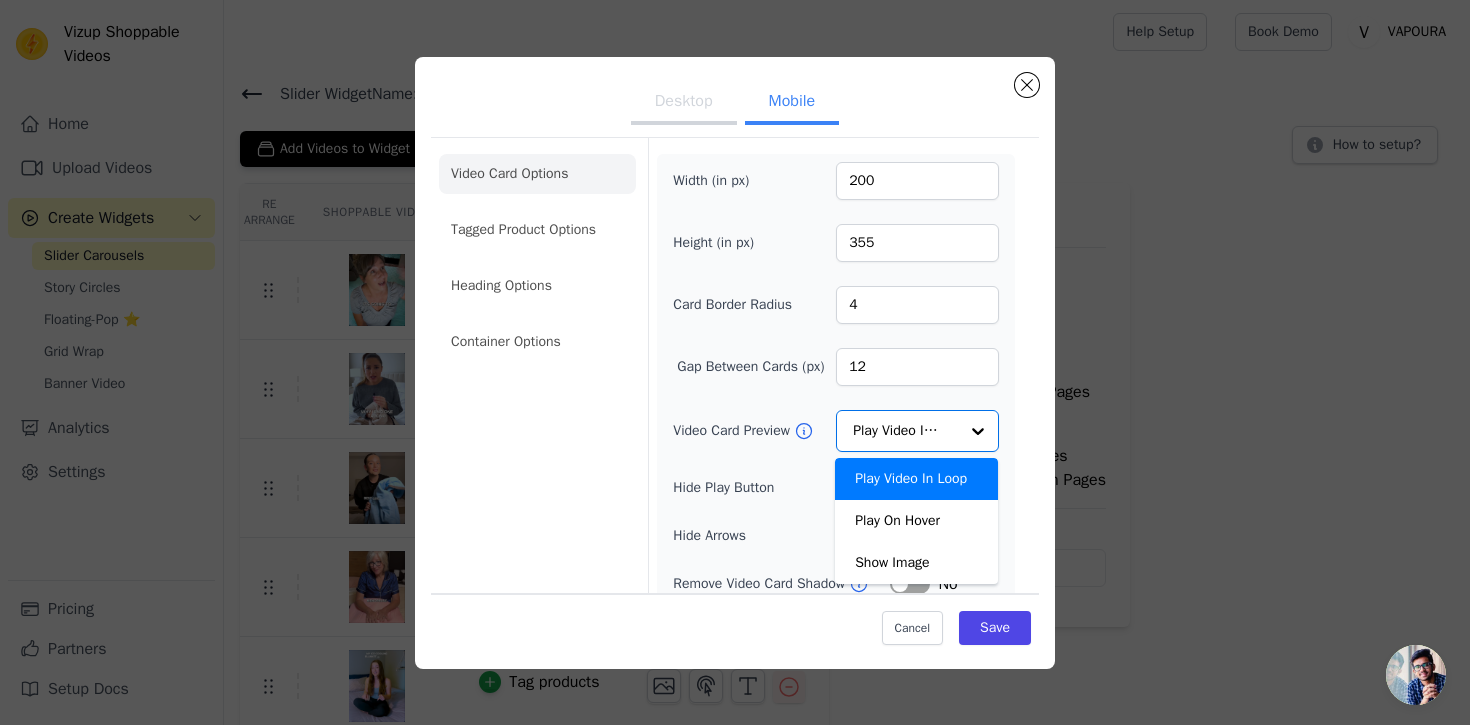 click on "Width (in px)   200   Height (in px)   355   Card Border Radius   4   Gap Between Cards (px)   12   Video Card Preview       Play Video In Loop   Play On Hover   Show Image       Option Play Video In Loop, selected.   You are currently focused on option Play Video In Loop. There are 3 results available.     Play Video In Loop               Hide Play Button   Label     No   Hide Arrows   Label     No   Remove Video Card Shadow     Label     No   Auto Loop Slider     Label     No   Shopping Icon on Video Cards   Label     No   Add to Cart on Video Cards     Label     No   Enable 3 Video Cards View   Label     Yes" at bounding box center (836, 475) 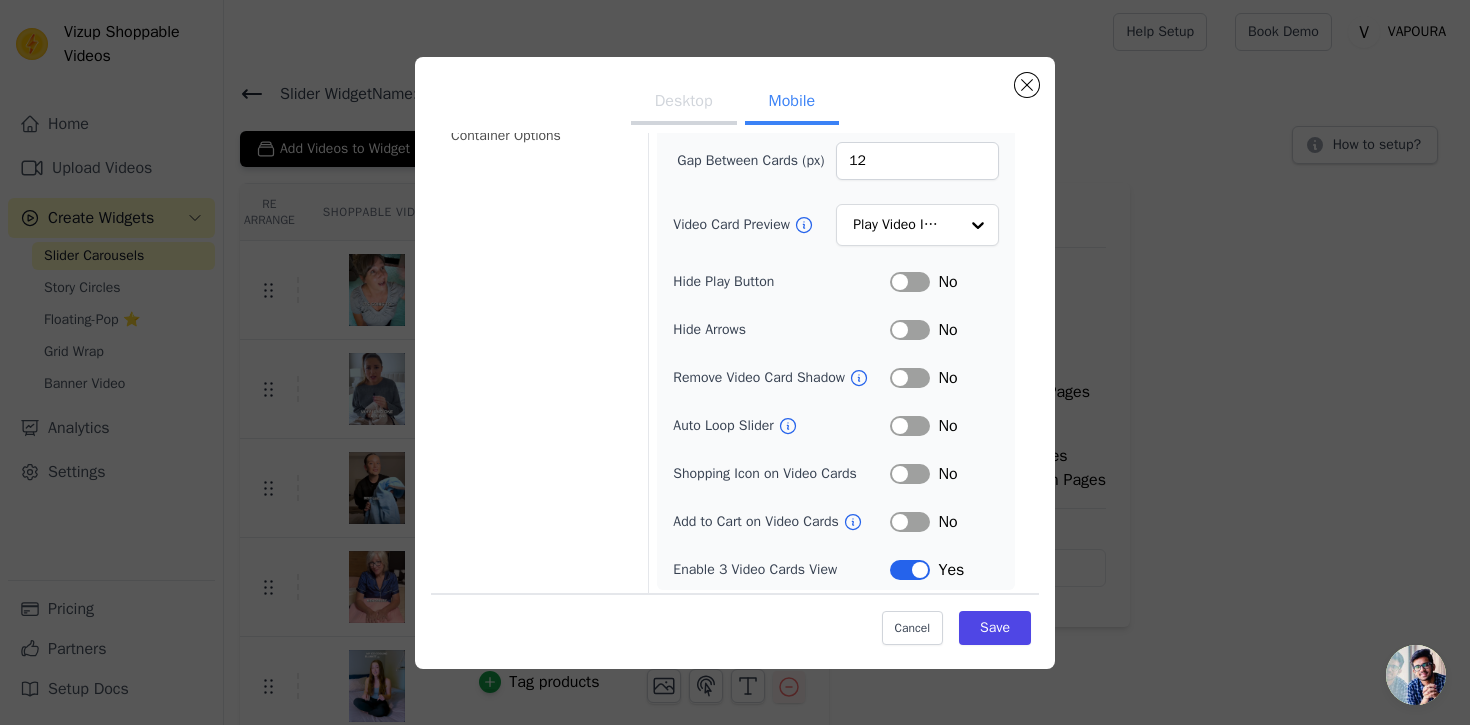 scroll, scrollTop: 213, scrollLeft: 0, axis: vertical 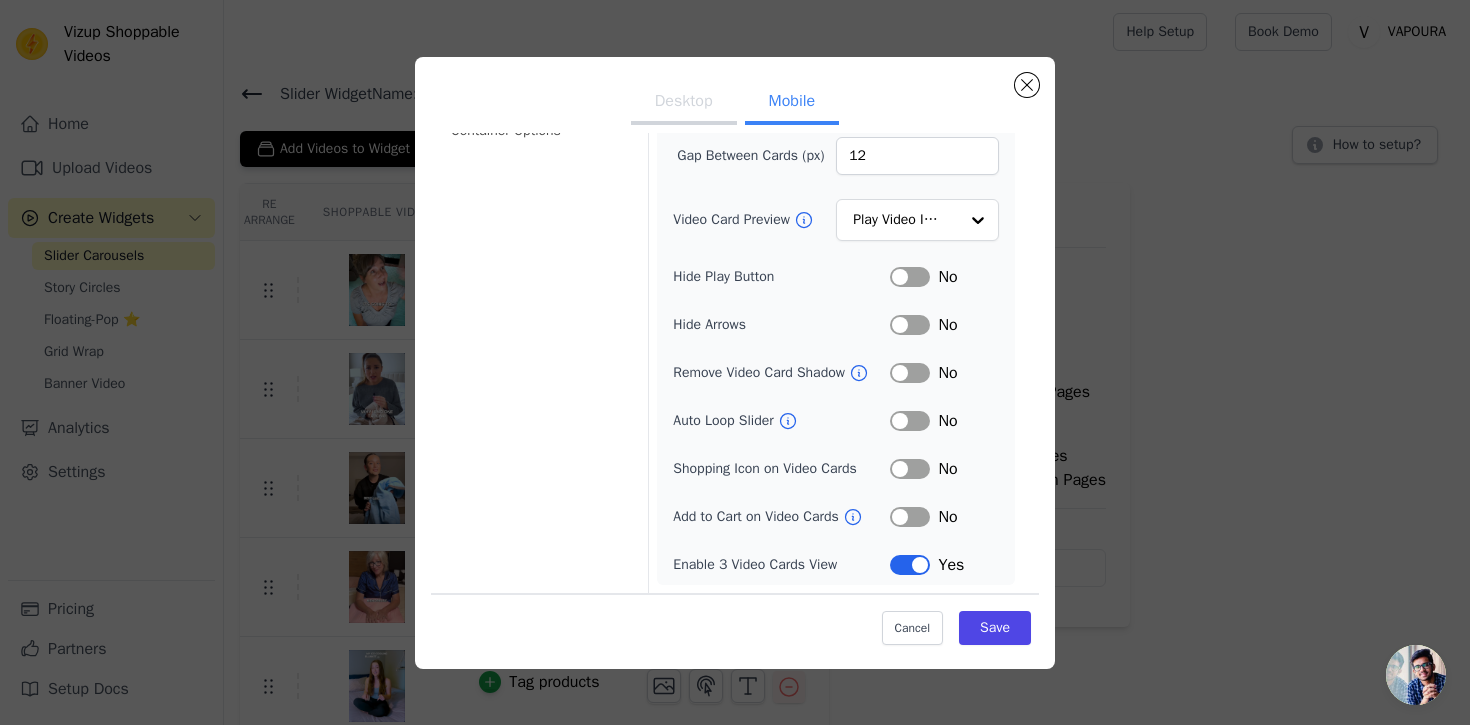 click on "Label" at bounding box center (910, 277) 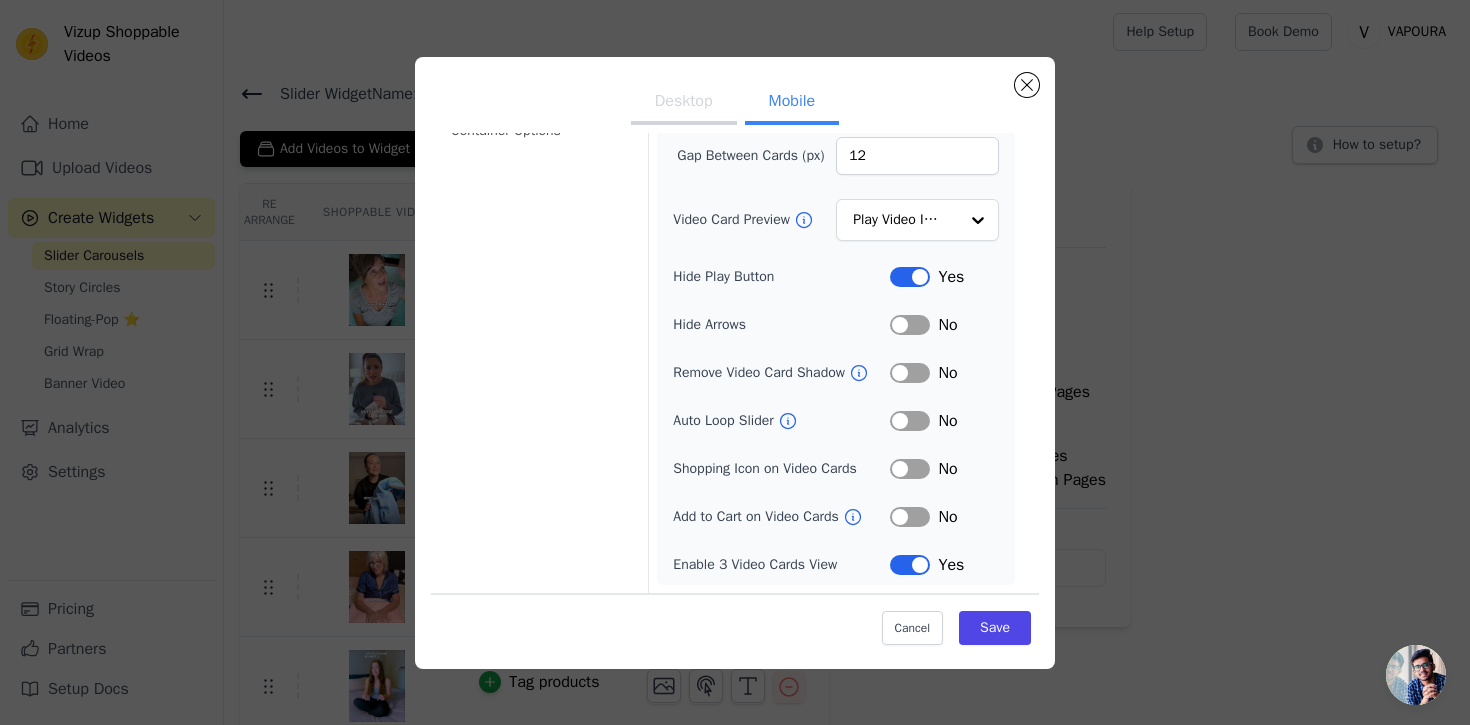 click on "Label" at bounding box center [910, 277] 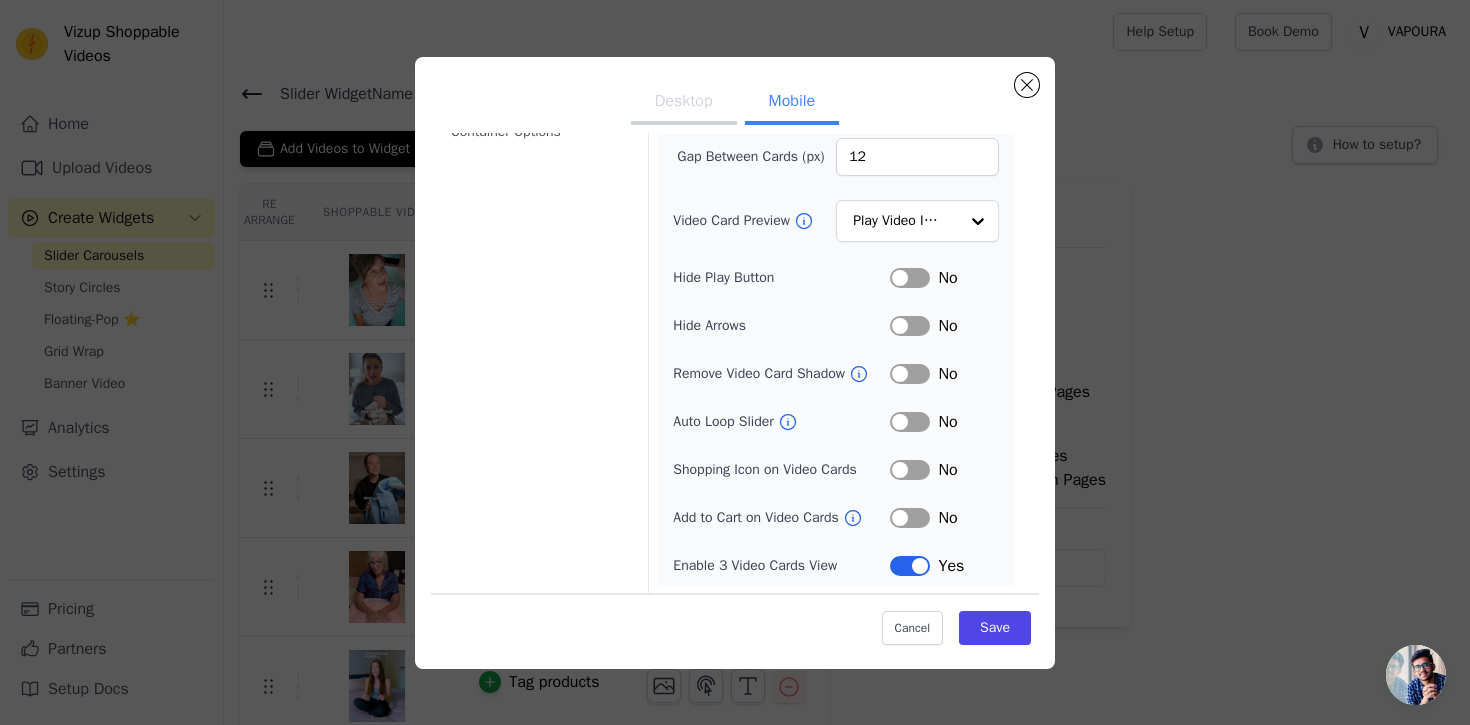scroll, scrollTop: 213, scrollLeft: 0, axis: vertical 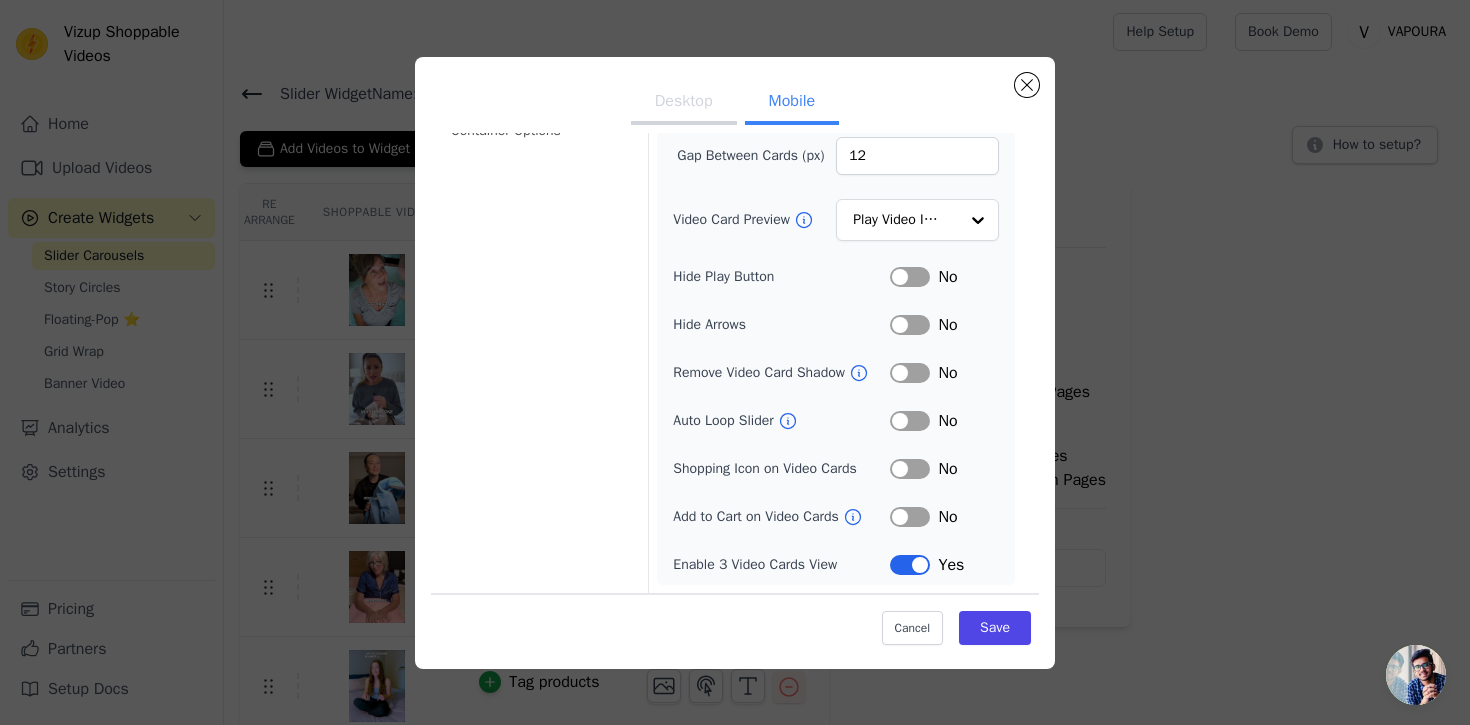 click on "Label" at bounding box center (910, 421) 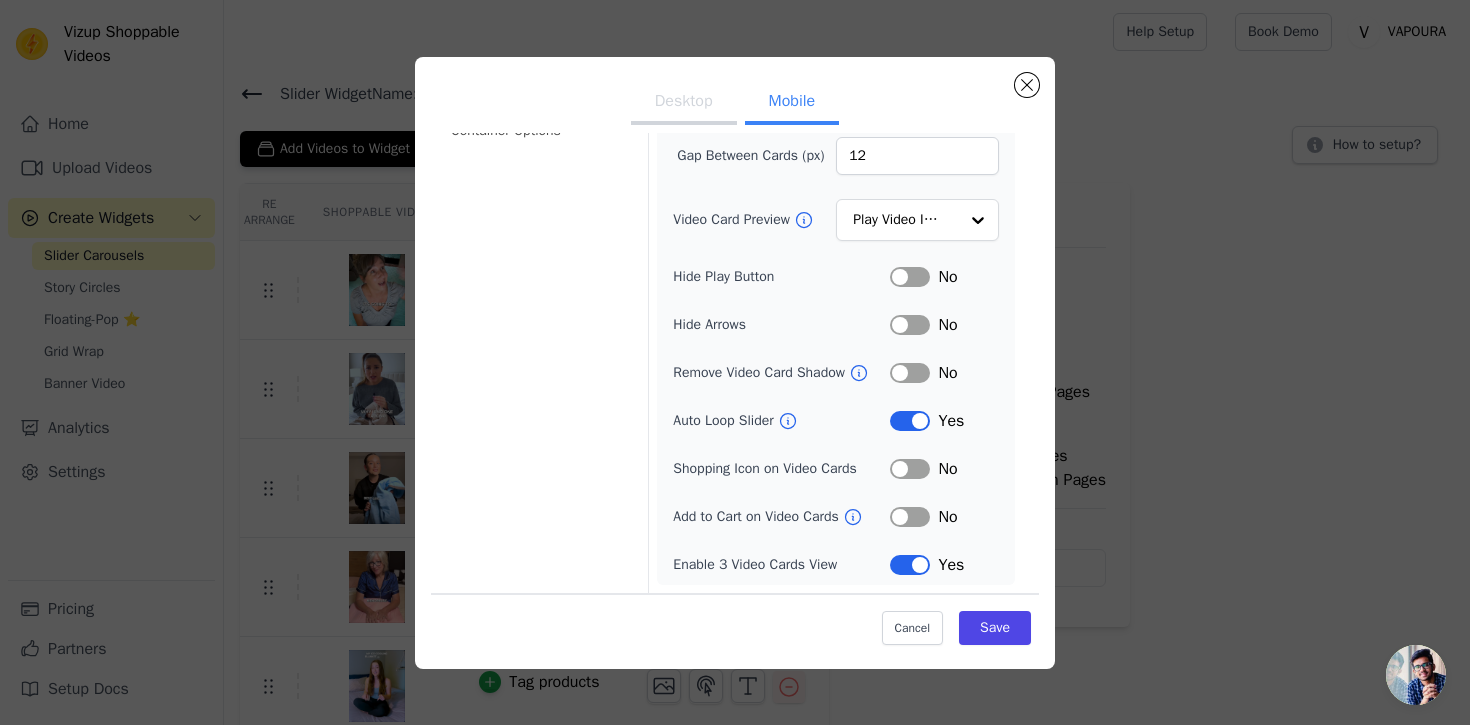 click on "Label" at bounding box center [910, 421] 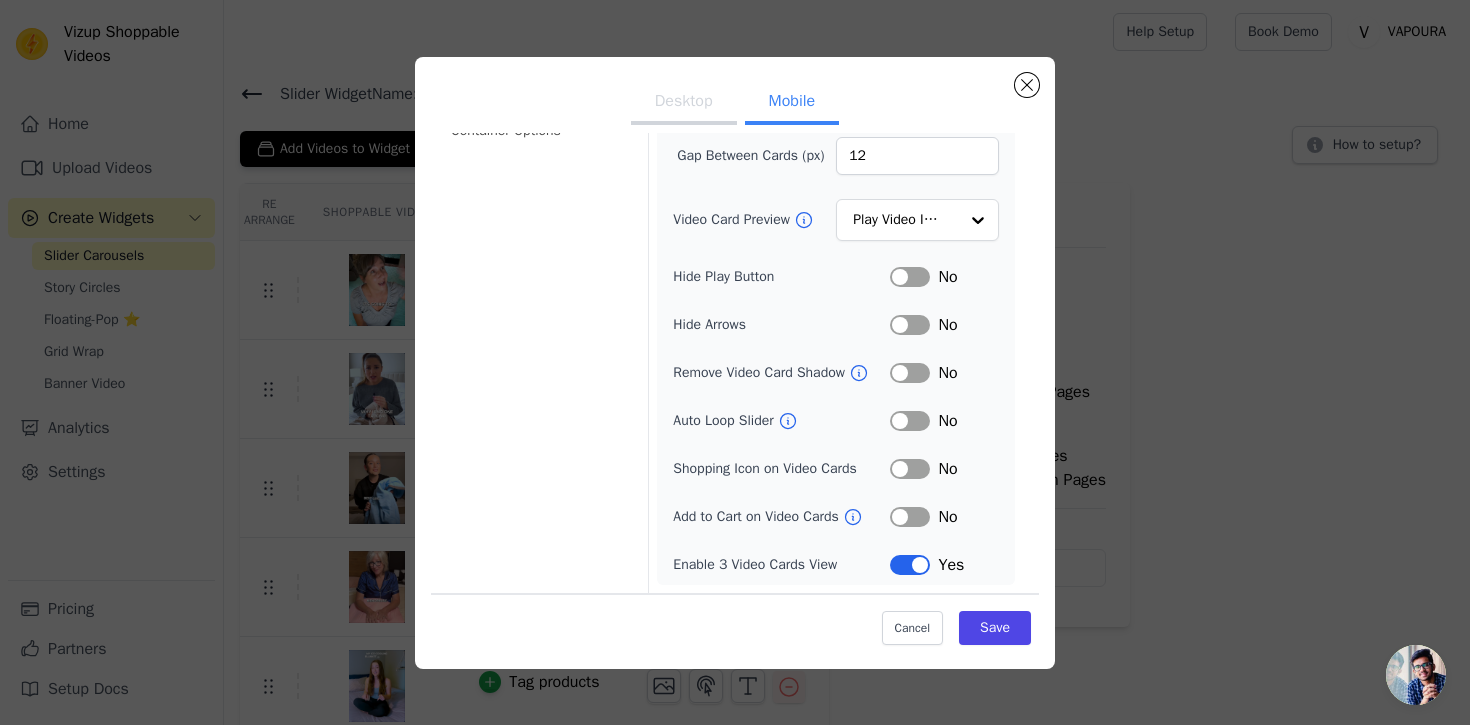scroll, scrollTop: 0, scrollLeft: 0, axis: both 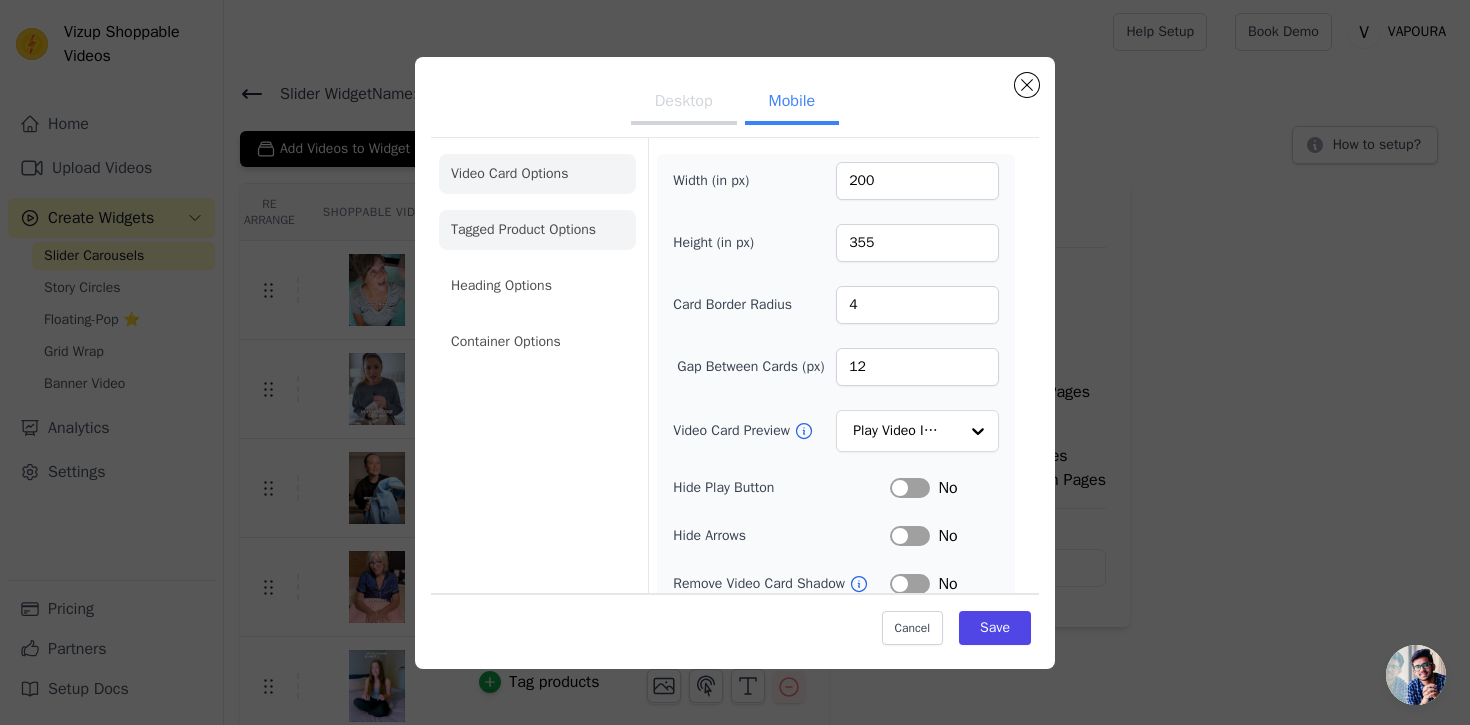click on "Tagged Product Options" 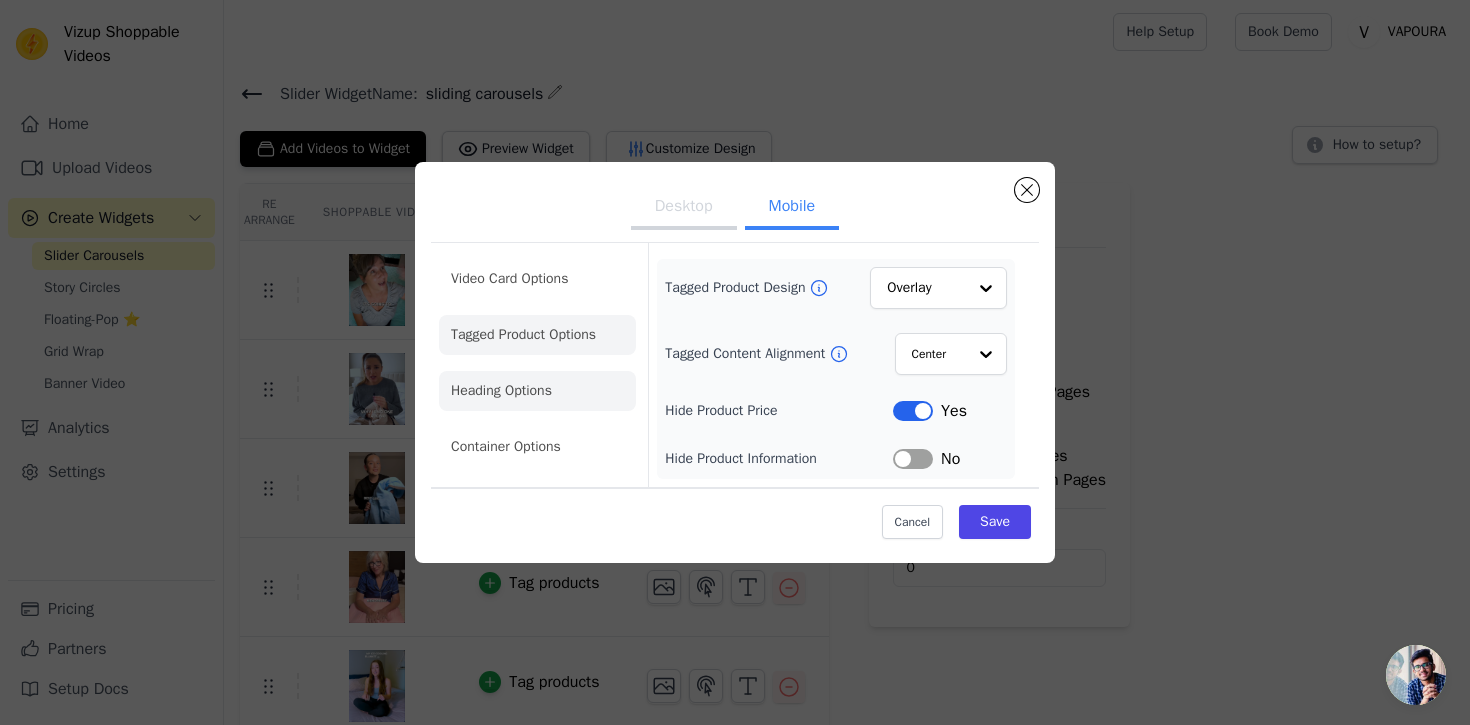 click on "Heading Options" 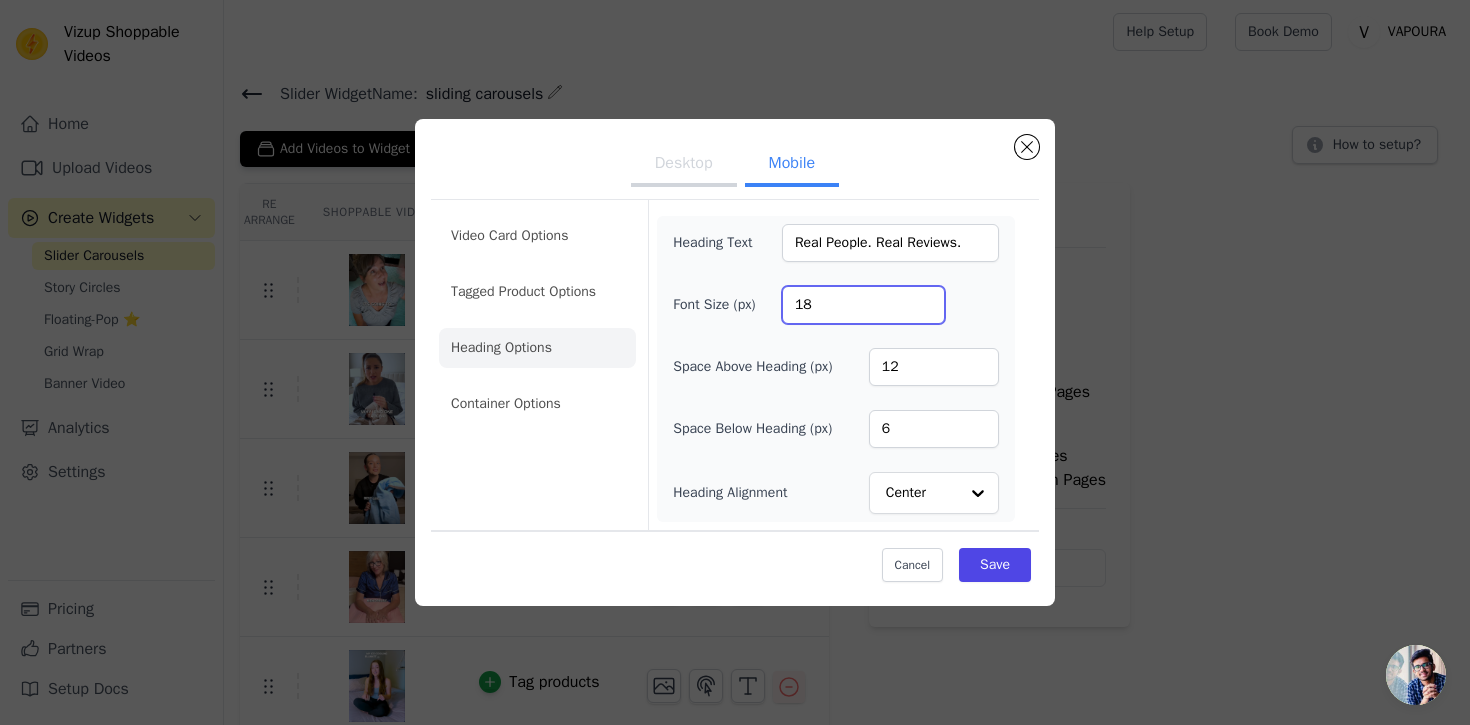 click on "18" at bounding box center [863, 305] 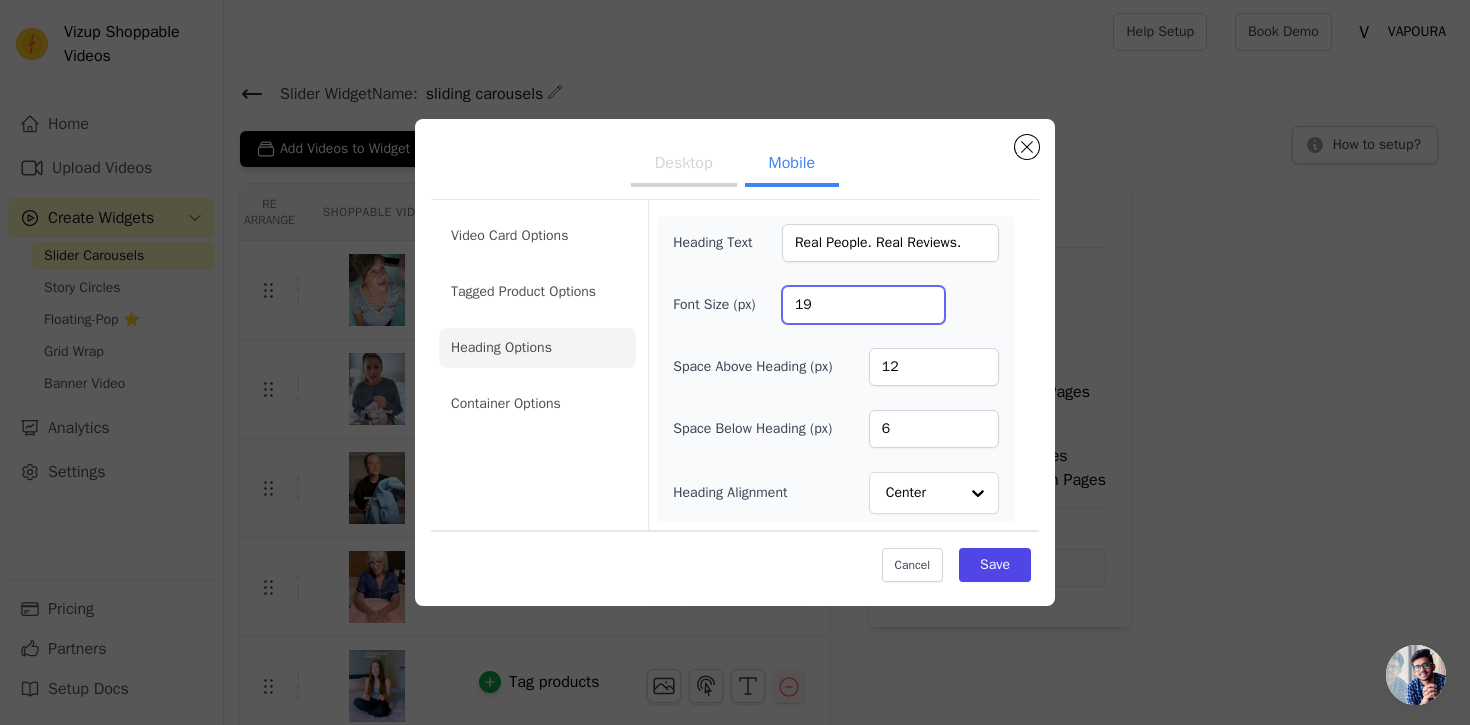 click on "19" at bounding box center [863, 305] 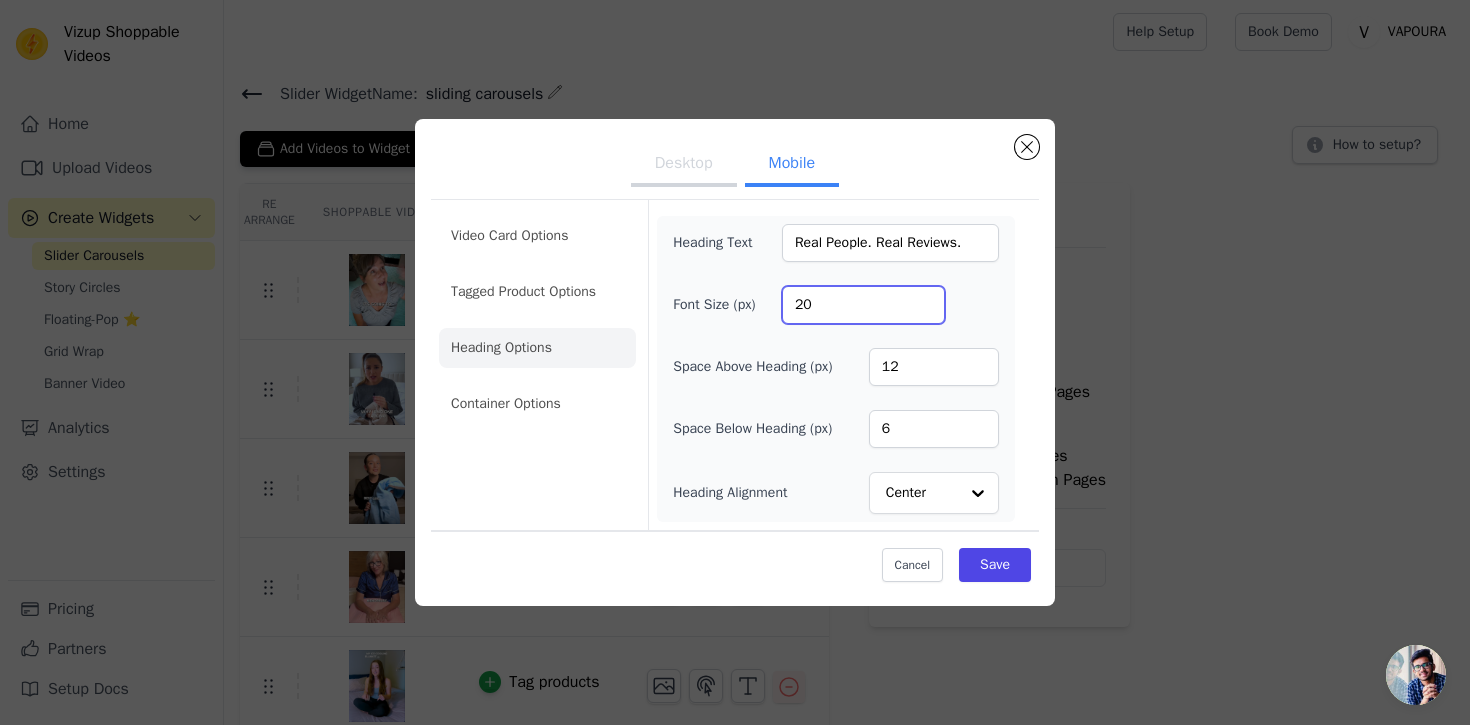 click on "20" at bounding box center (863, 305) 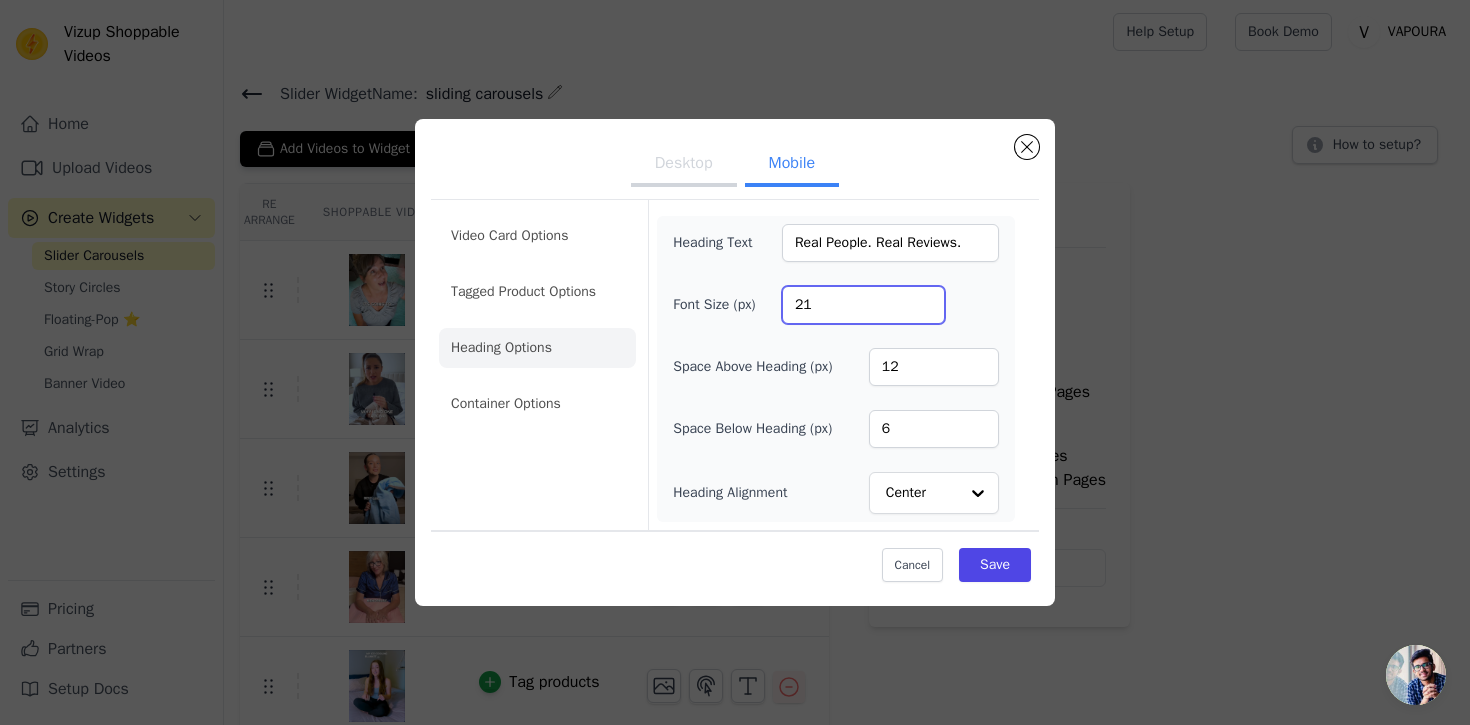 click on "21" at bounding box center [863, 305] 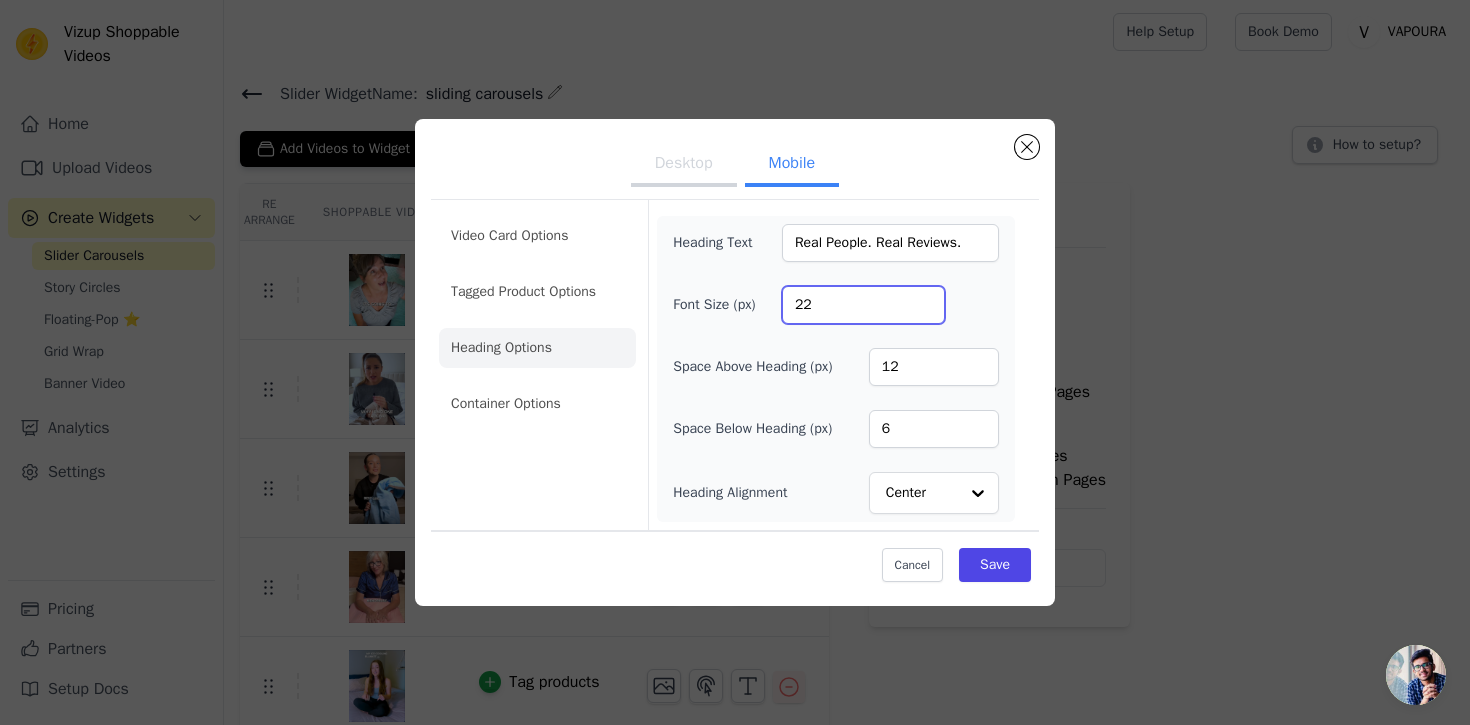 click on "22" at bounding box center (863, 305) 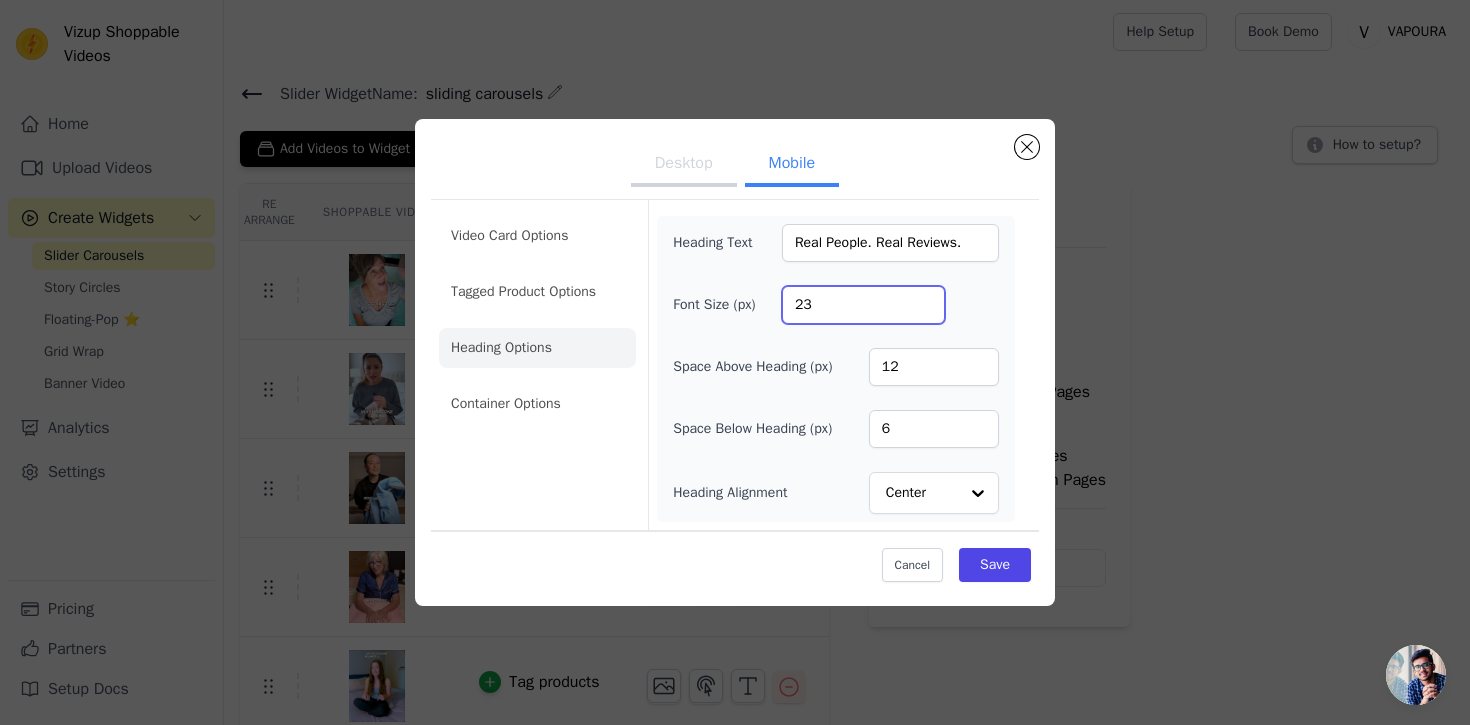 click on "23" at bounding box center [863, 305] 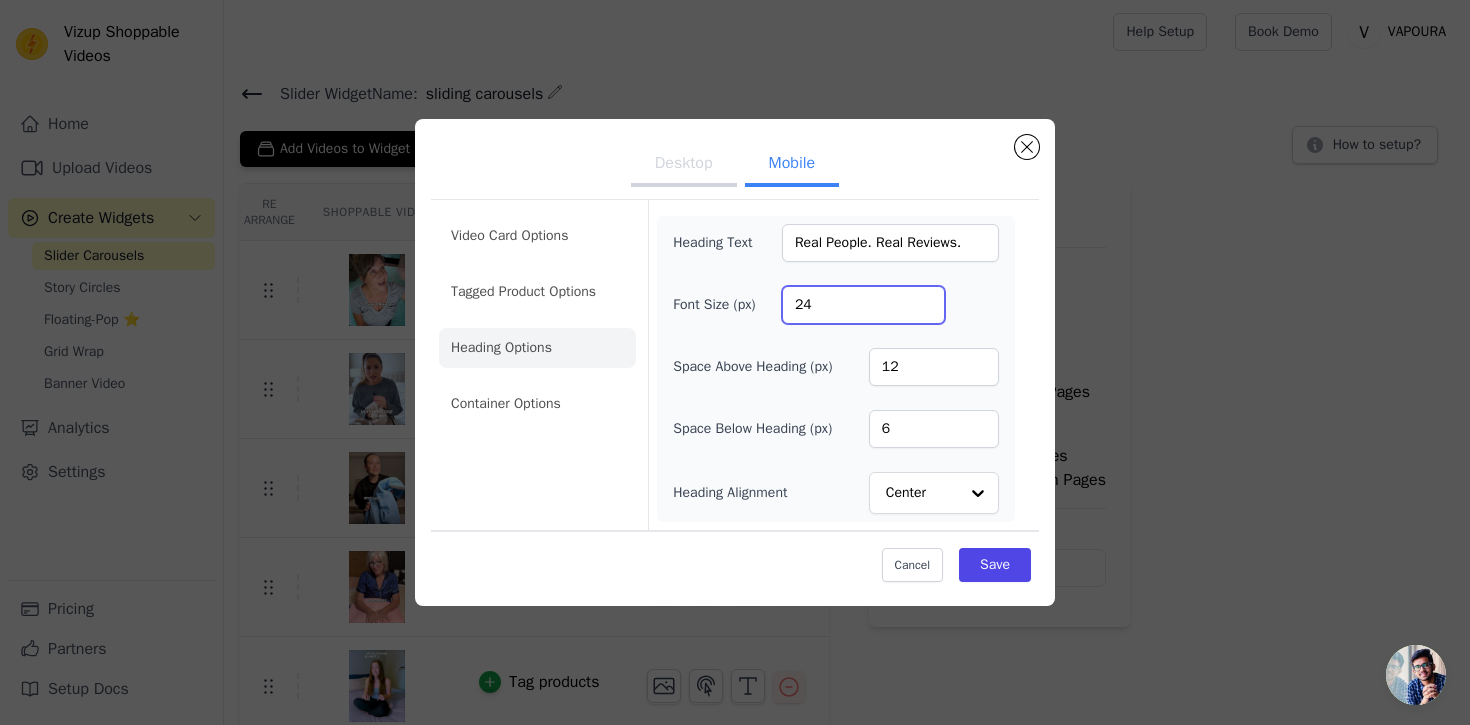 click on "24" at bounding box center [863, 305] 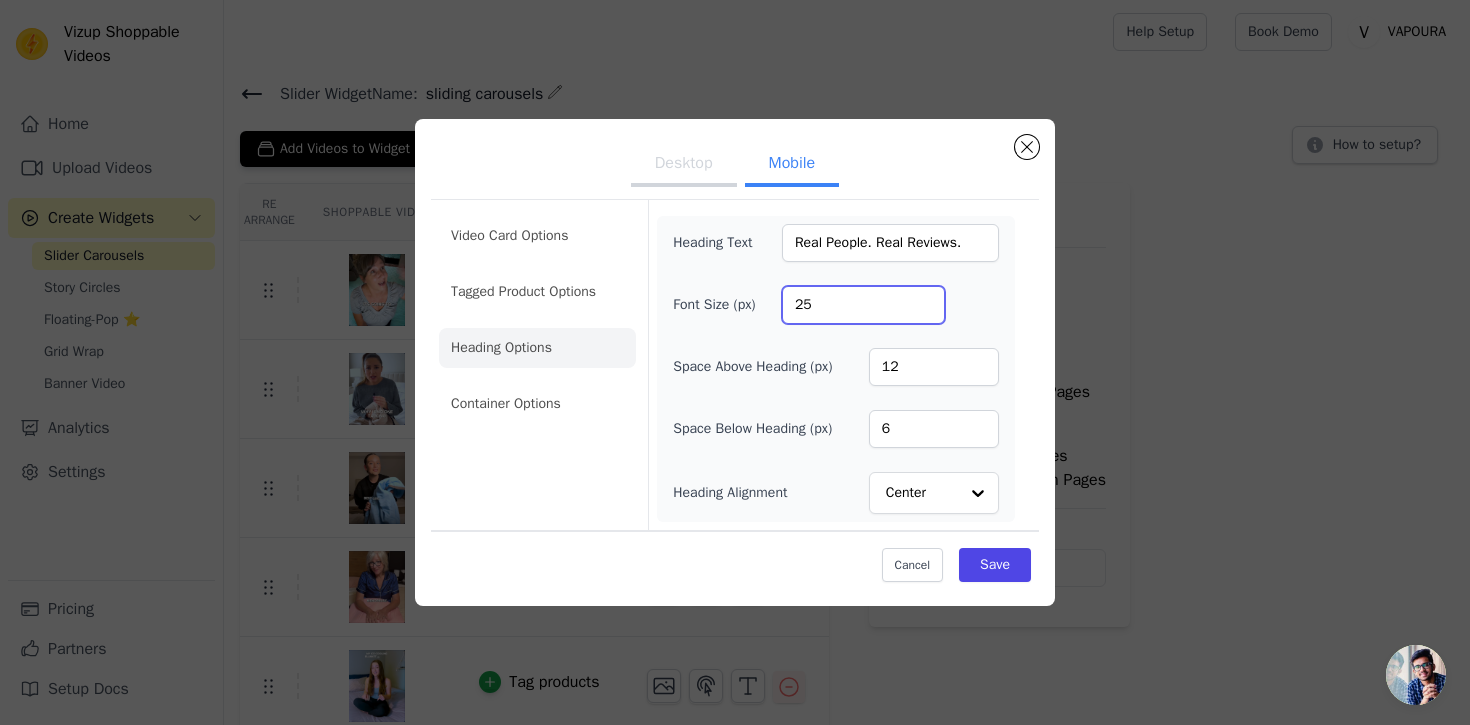 click on "25" at bounding box center (863, 305) 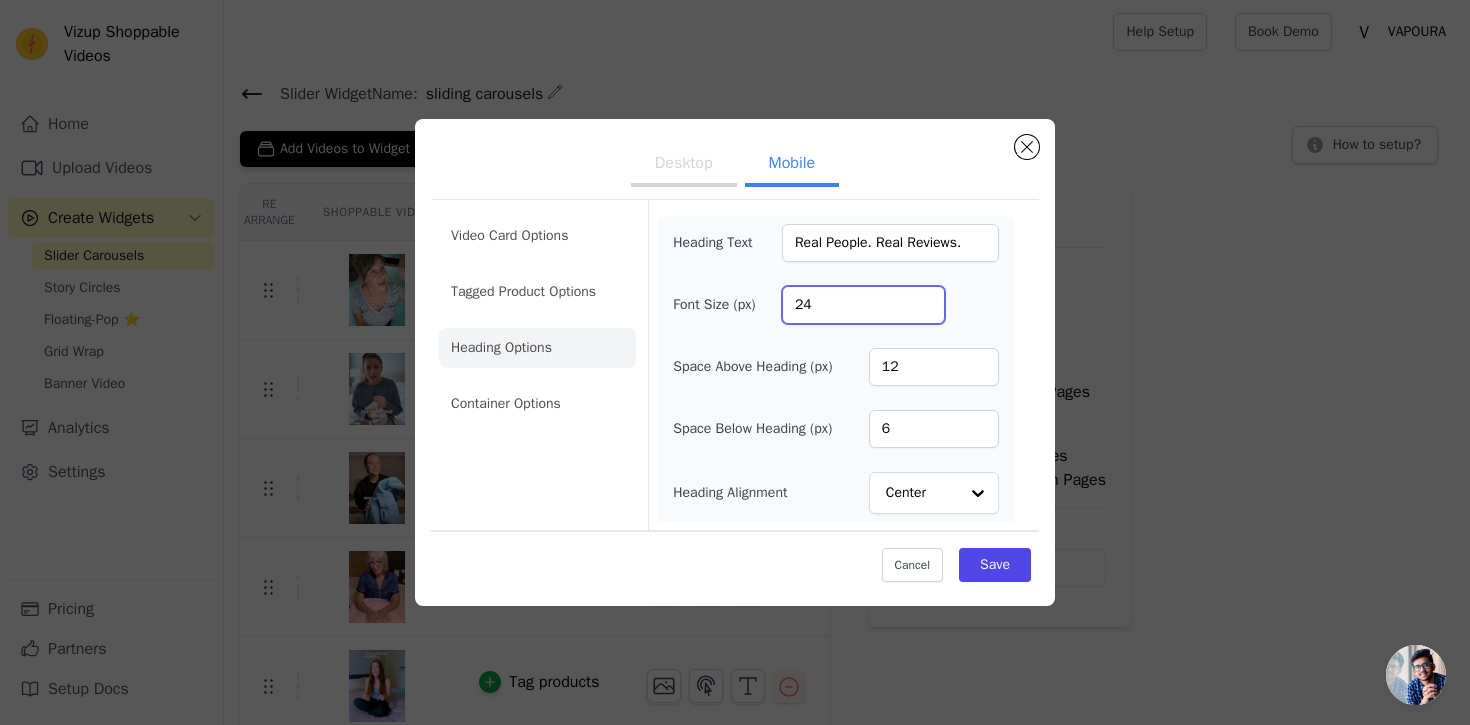 type on "24" 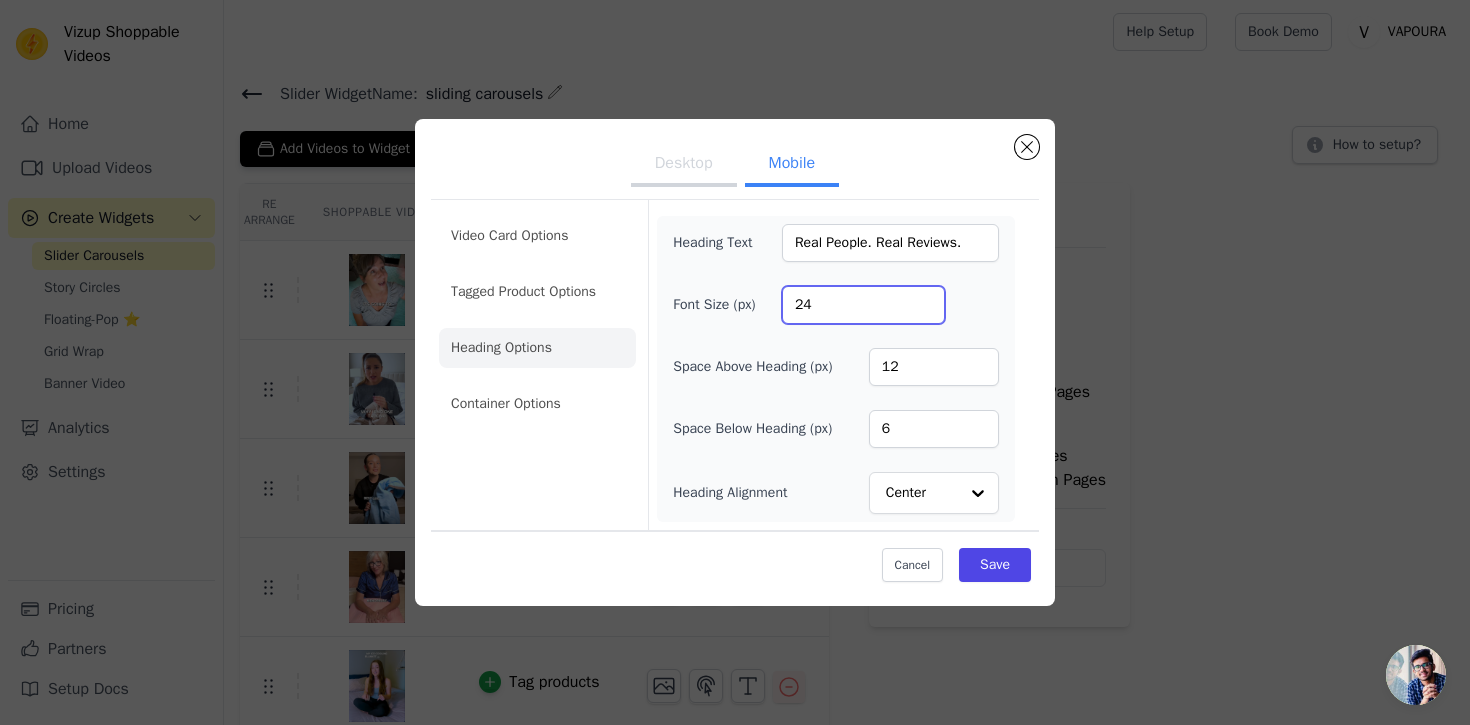 click on "24" at bounding box center [863, 305] 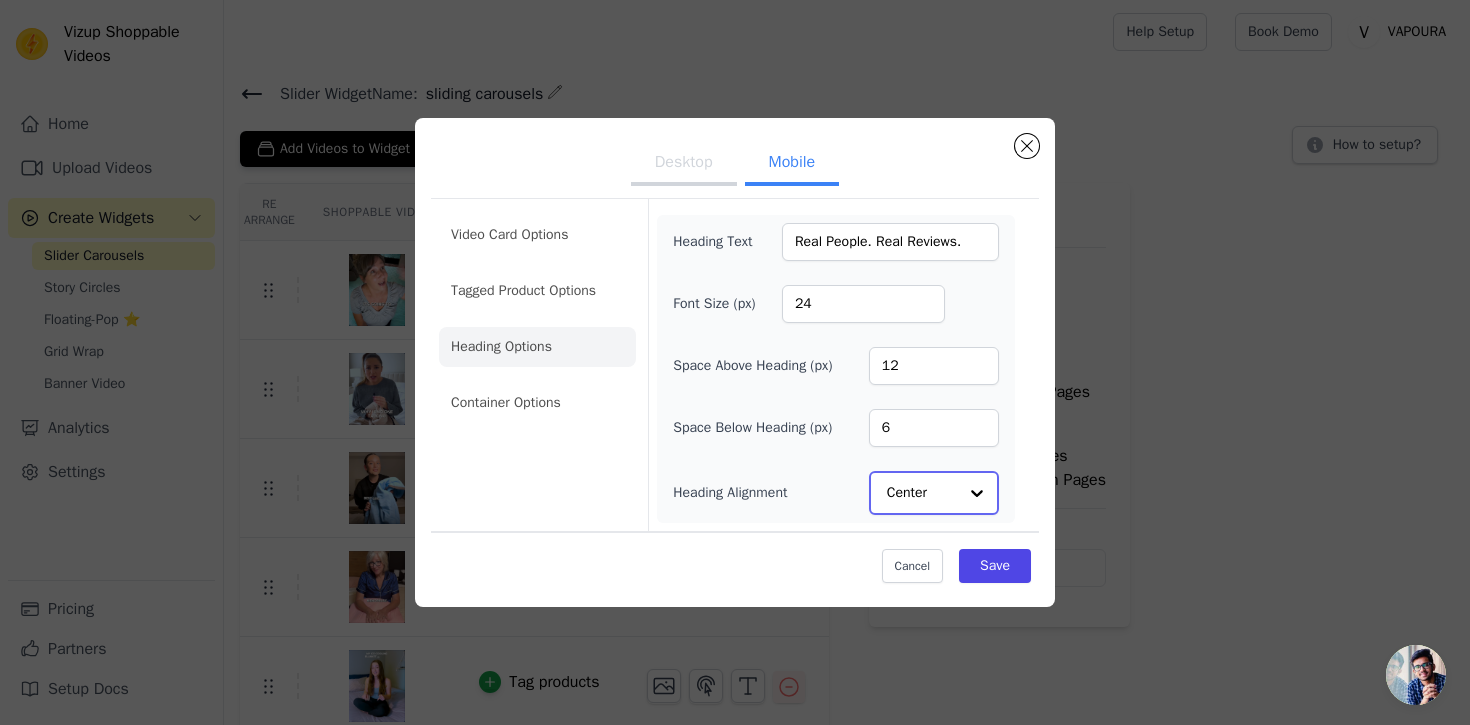 click on "Heading Alignment" 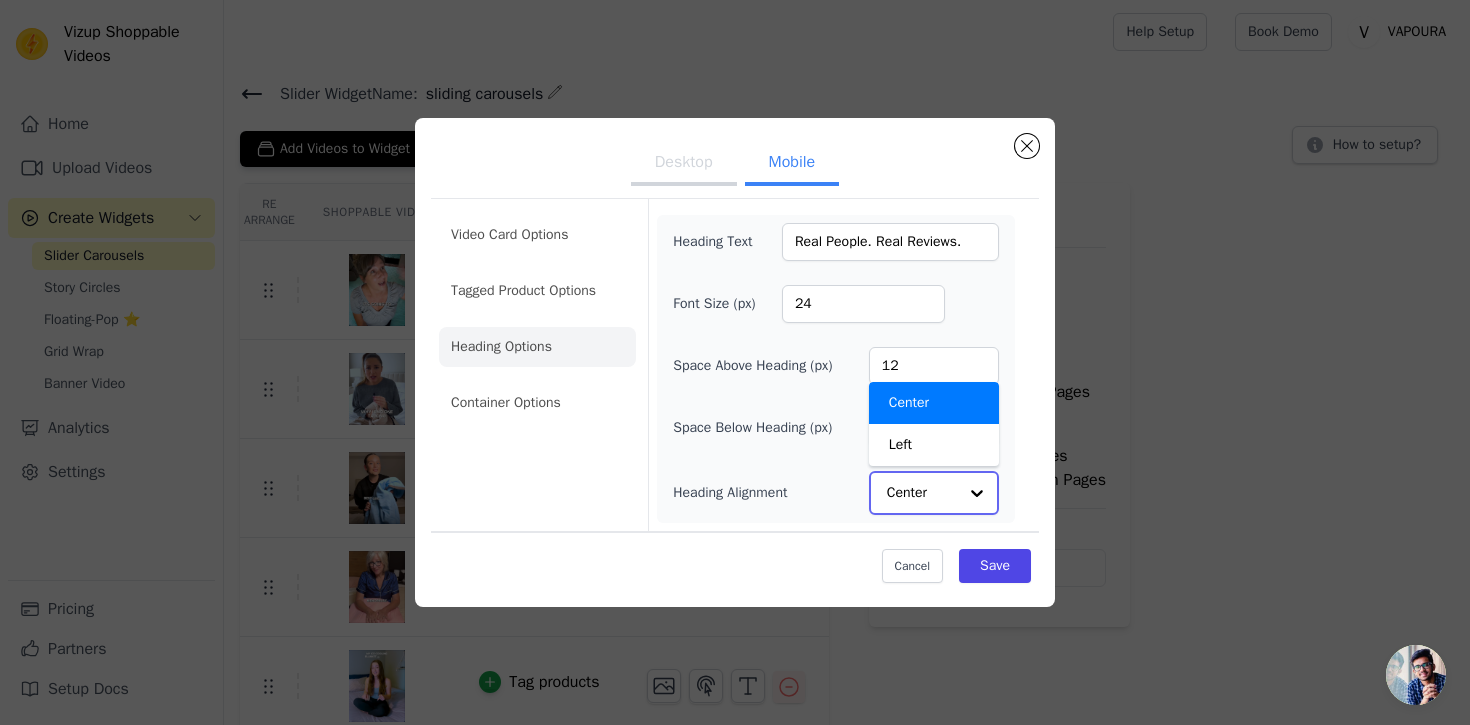 click on "Heading Alignment" 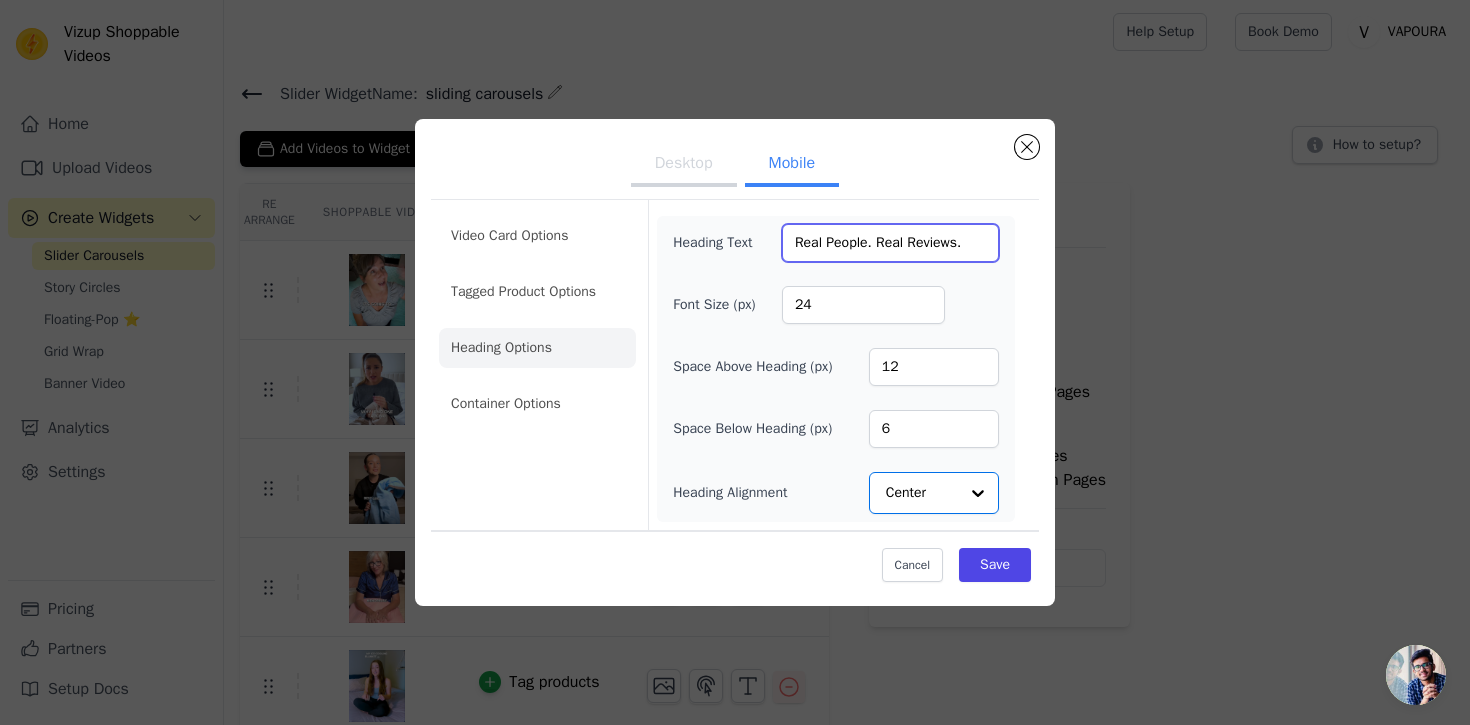 click on "Real People. Real Reviews." at bounding box center [890, 243] 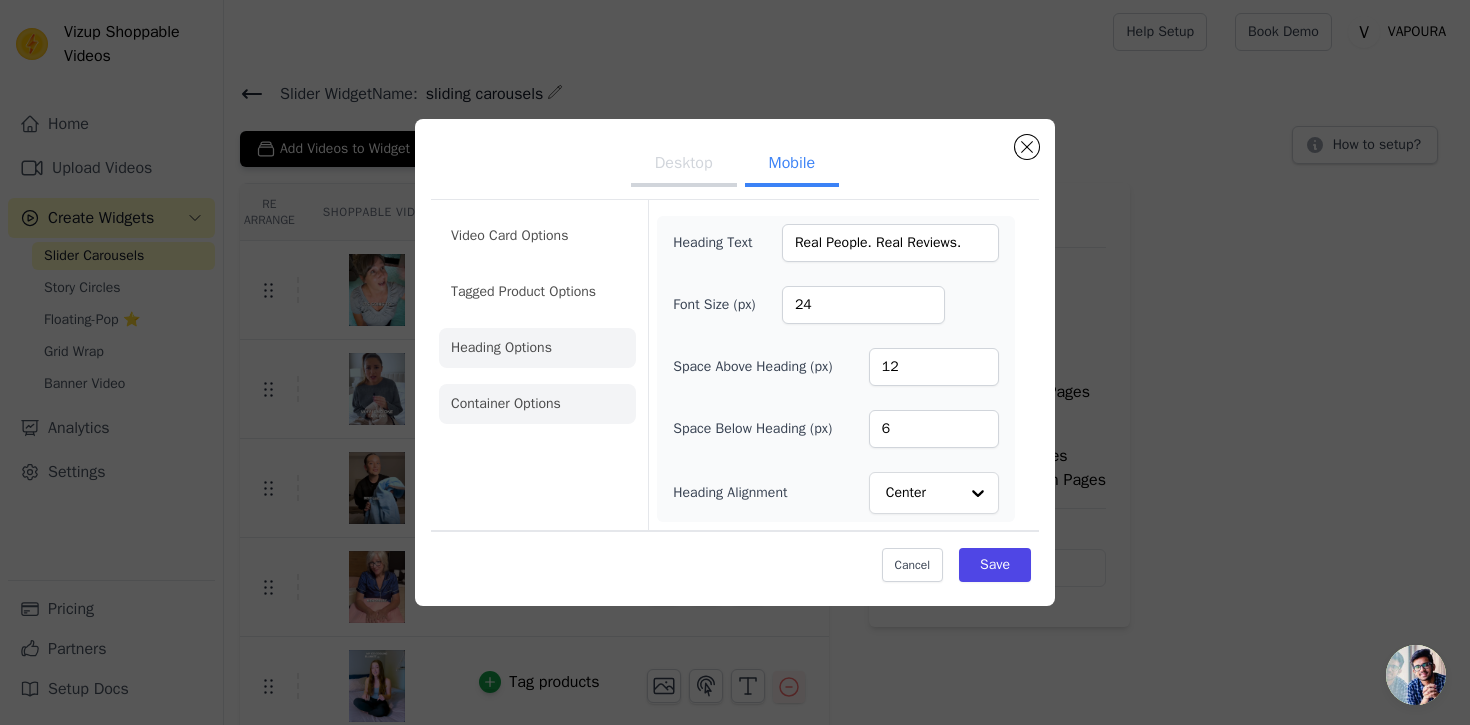 click on "Container Options" 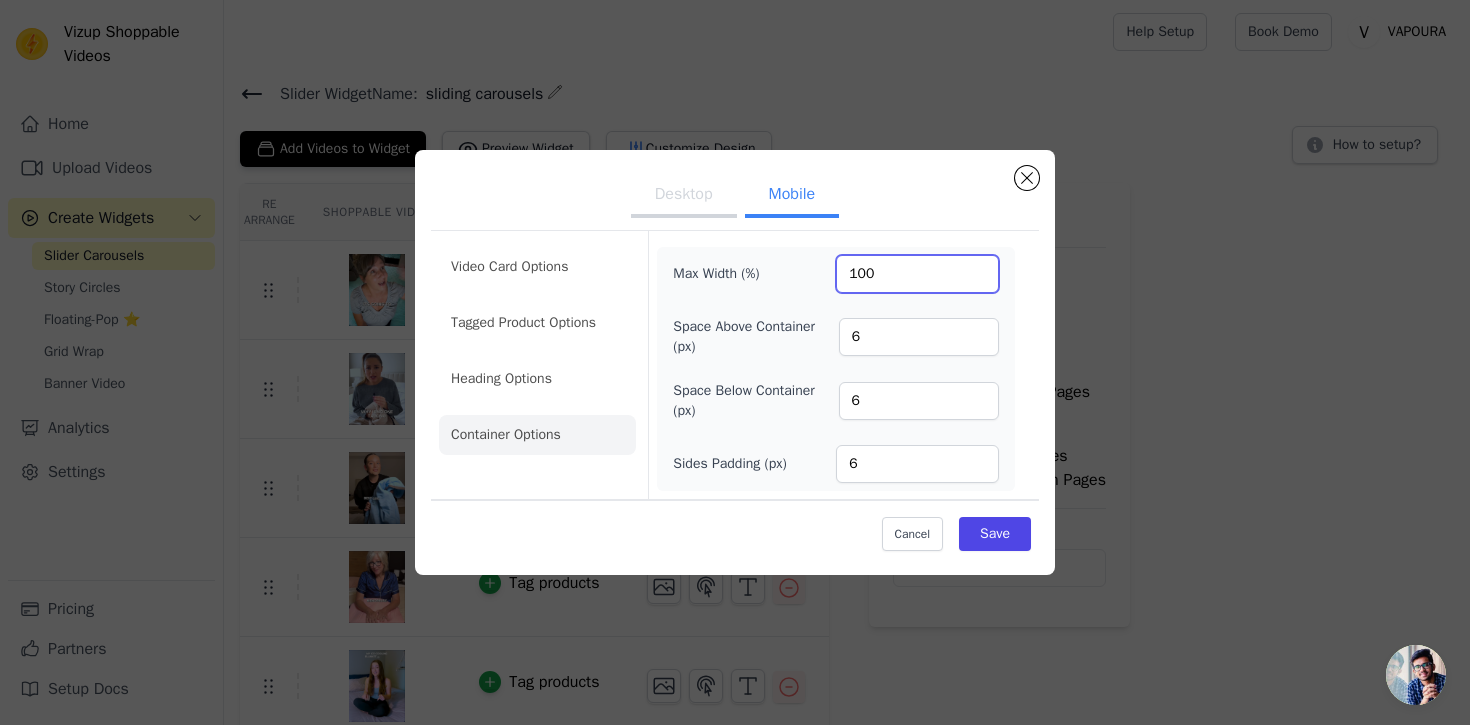 click on "100" at bounding box center (917, 274) 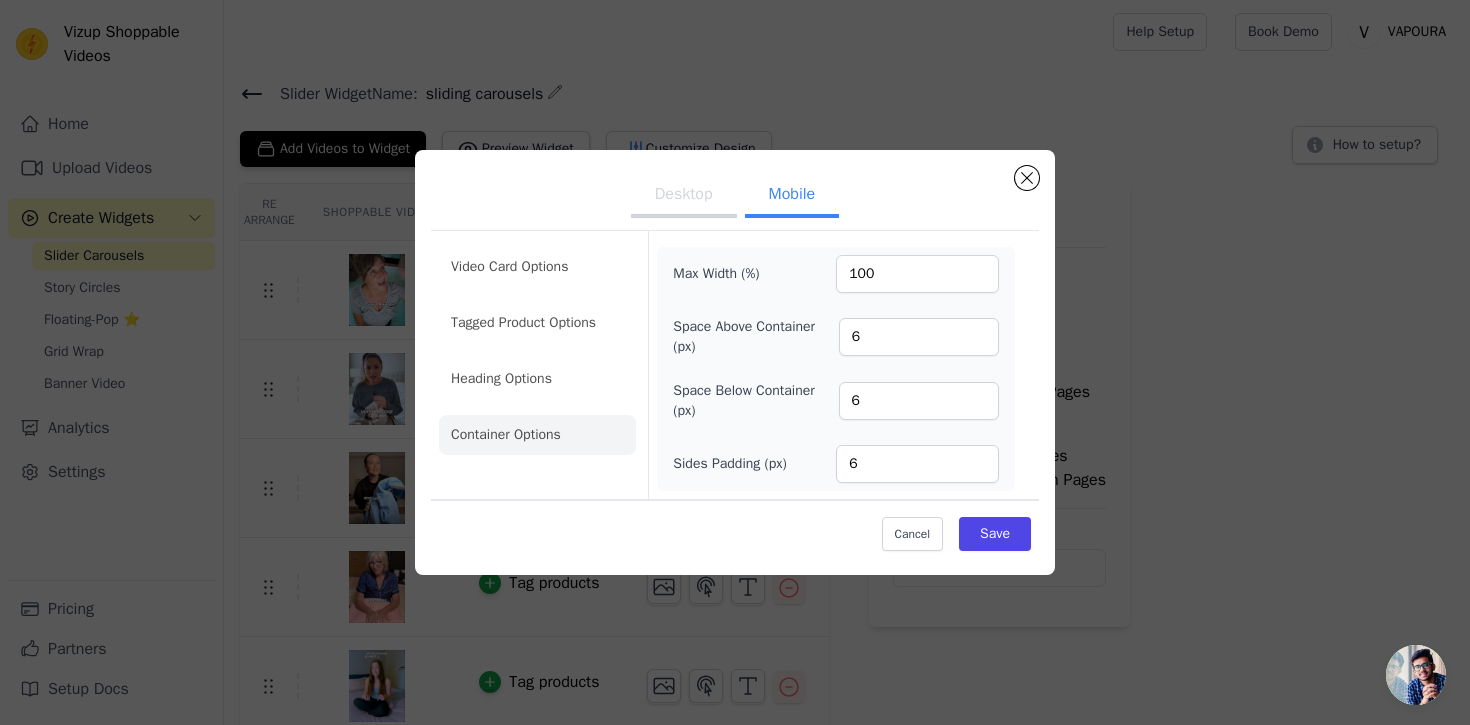 click on "Max Width (%)   100   Space Above Container (px)   6   Space Below Container (px)   6   Sides Padding (px)   6" at bounding box center (836, 369) 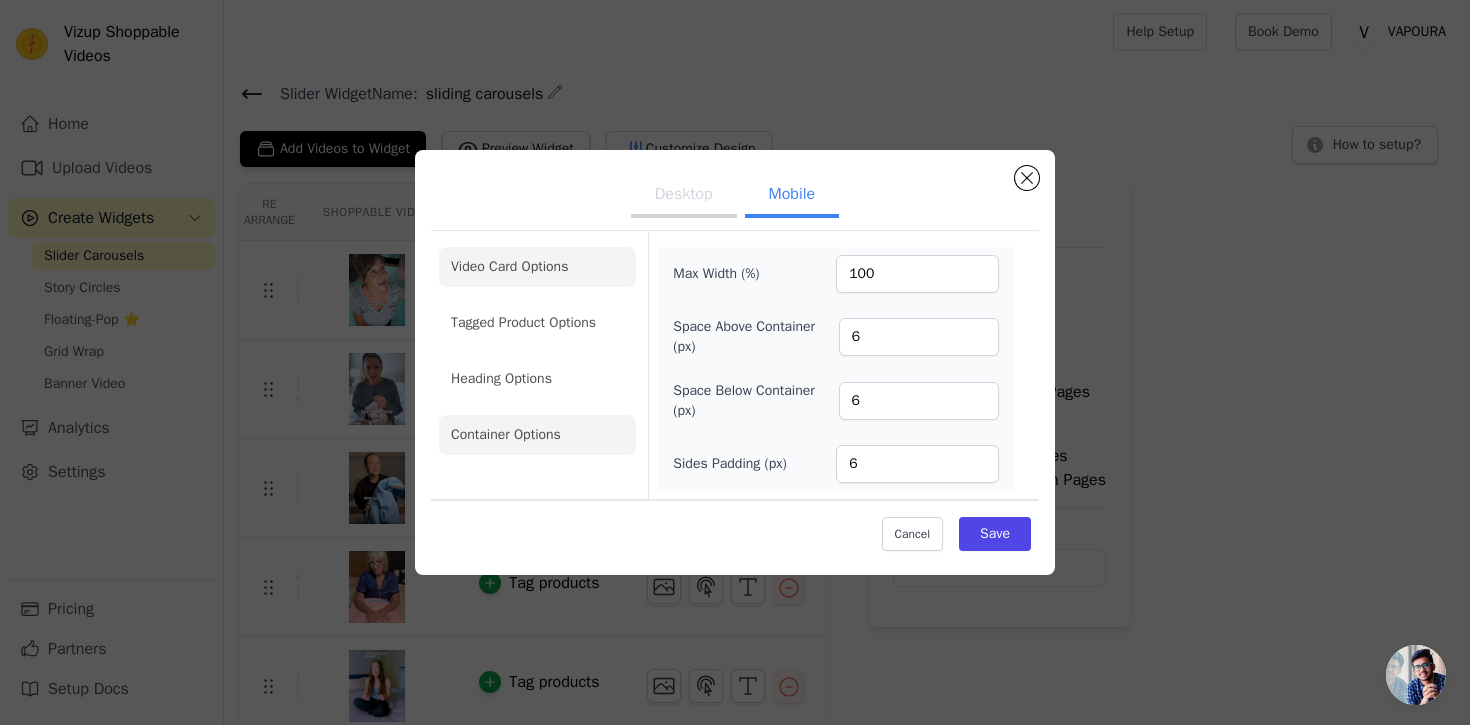 click on "Video Card Options" 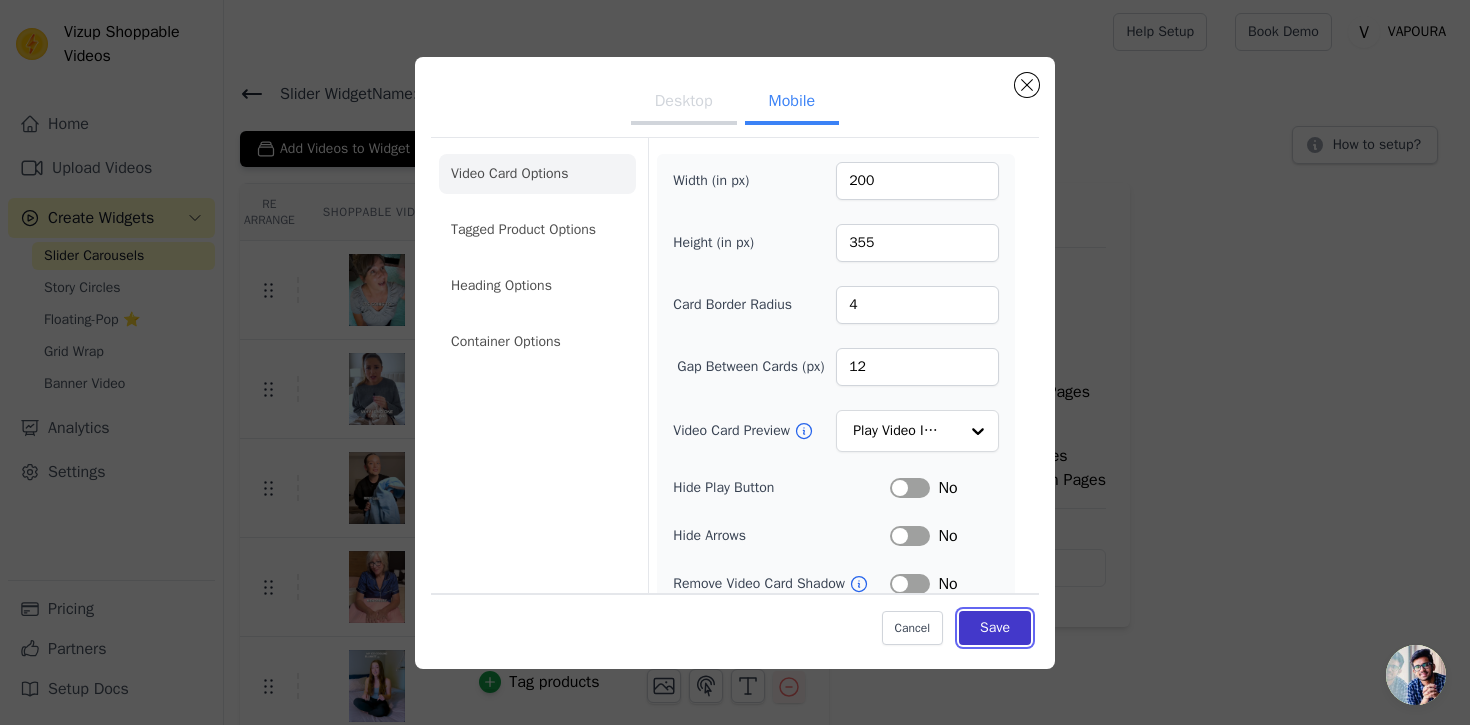 click on "Save" at bounding box center (995, 628) 